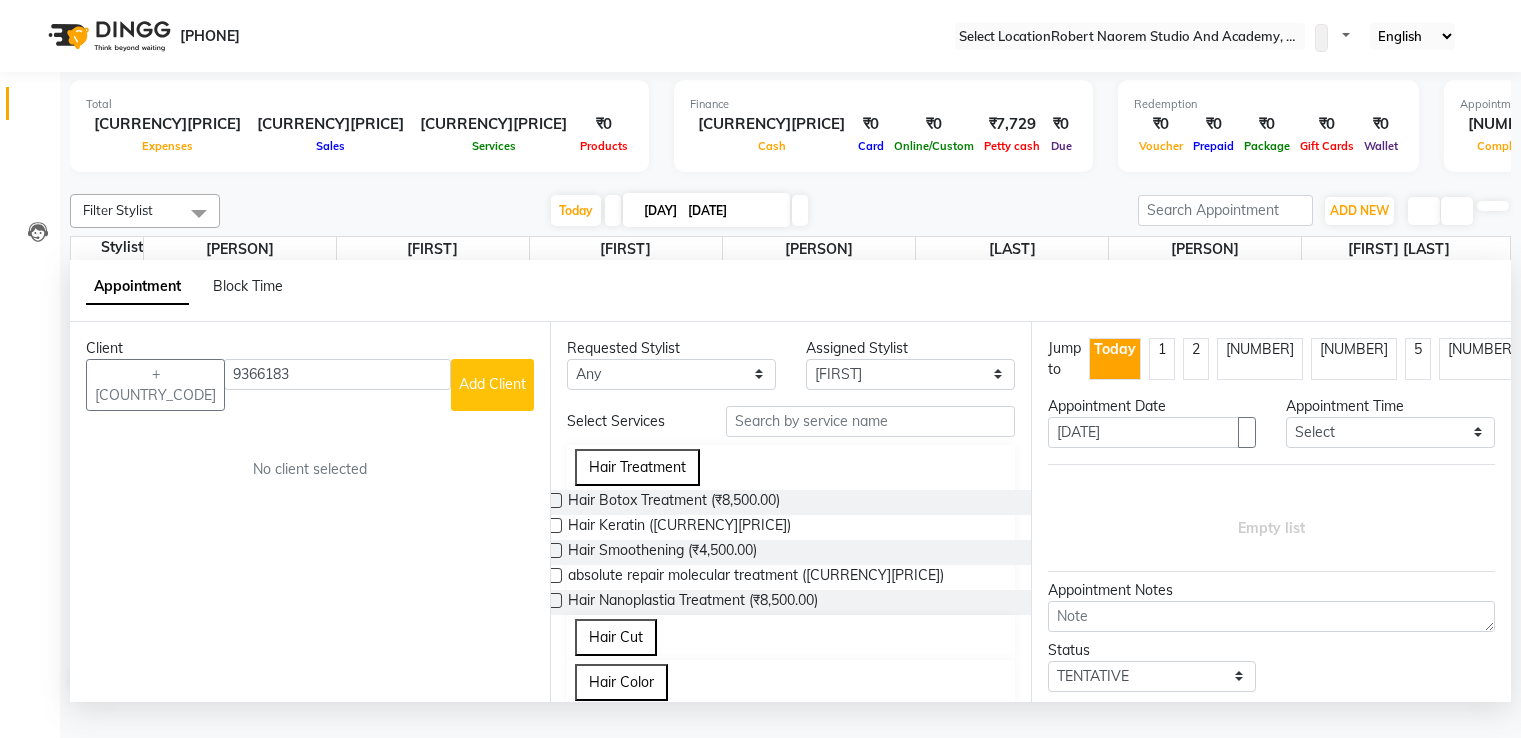 scroll, scrollTop: 1, scrollLeft: 0, axis: vertical 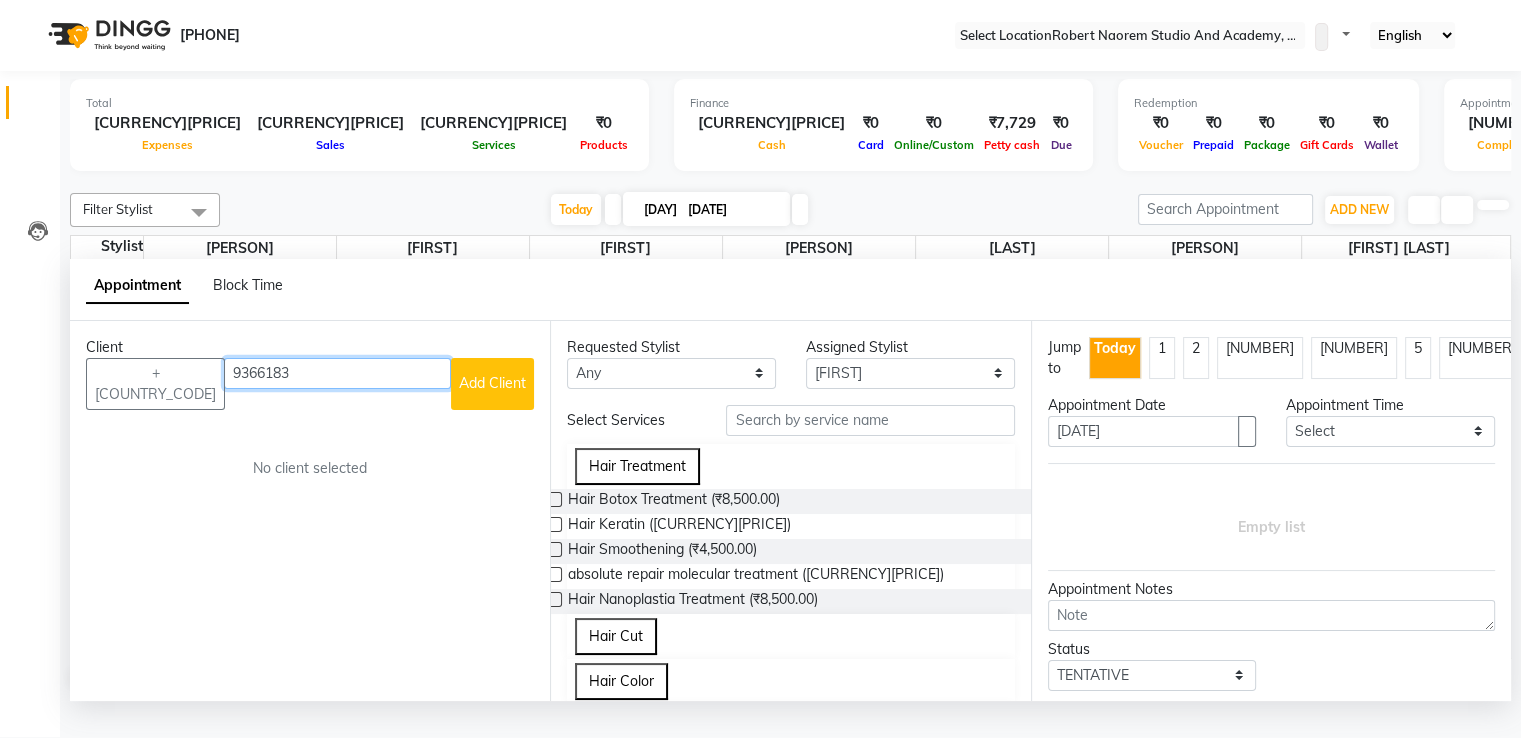 click on "9366183" at bounding box center [337, 373] 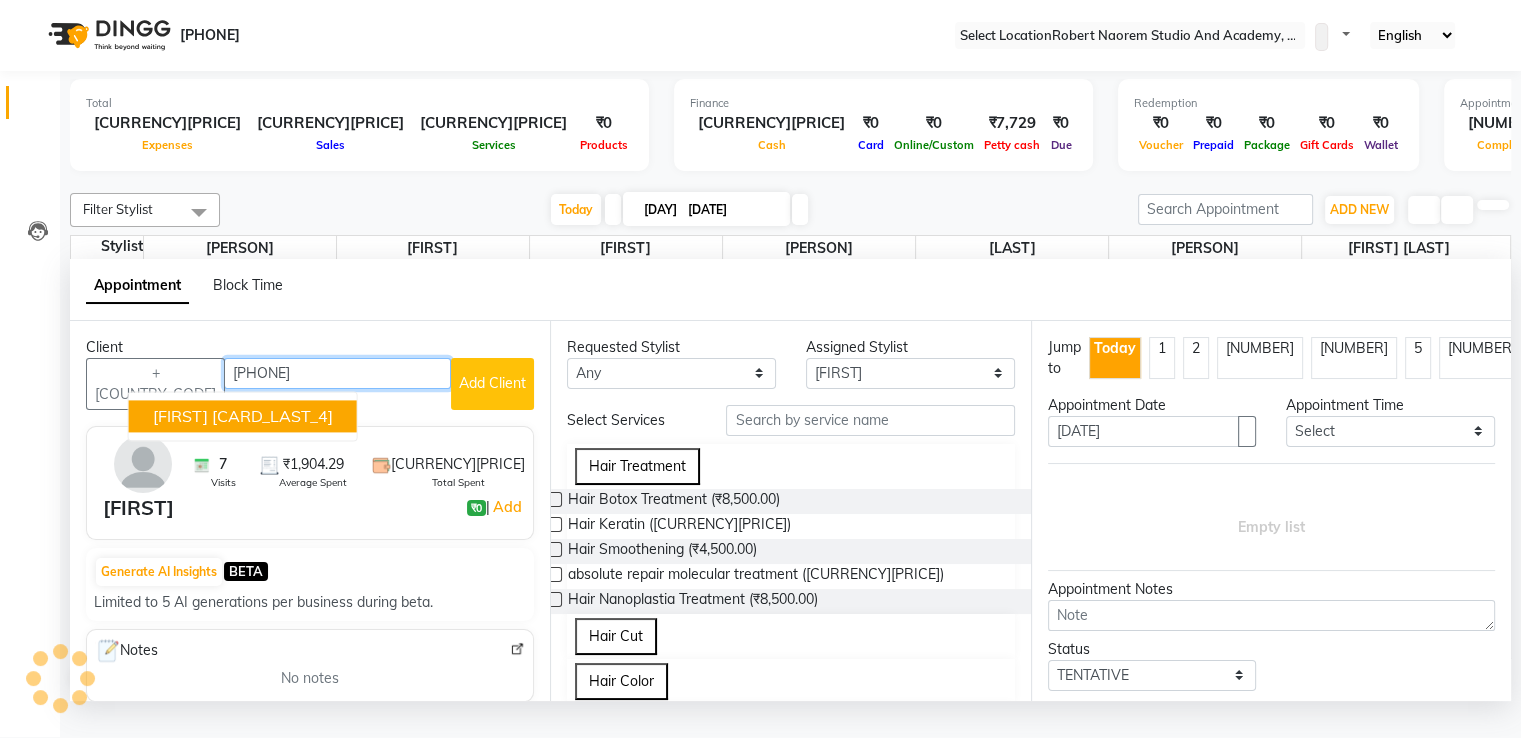 click on "[FIRST]" at bounding box center (180, 416) 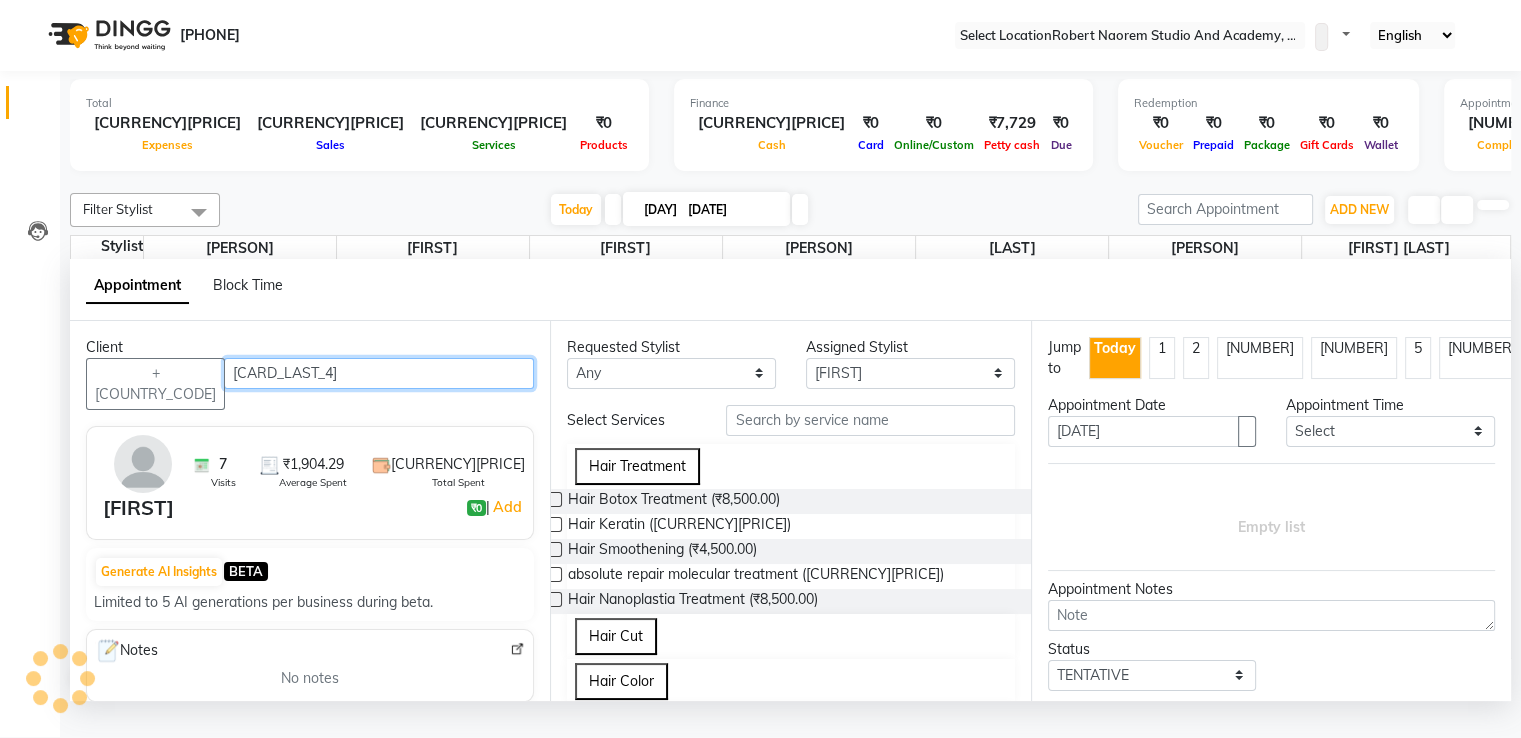 type on "[CARD_LAST_4]" 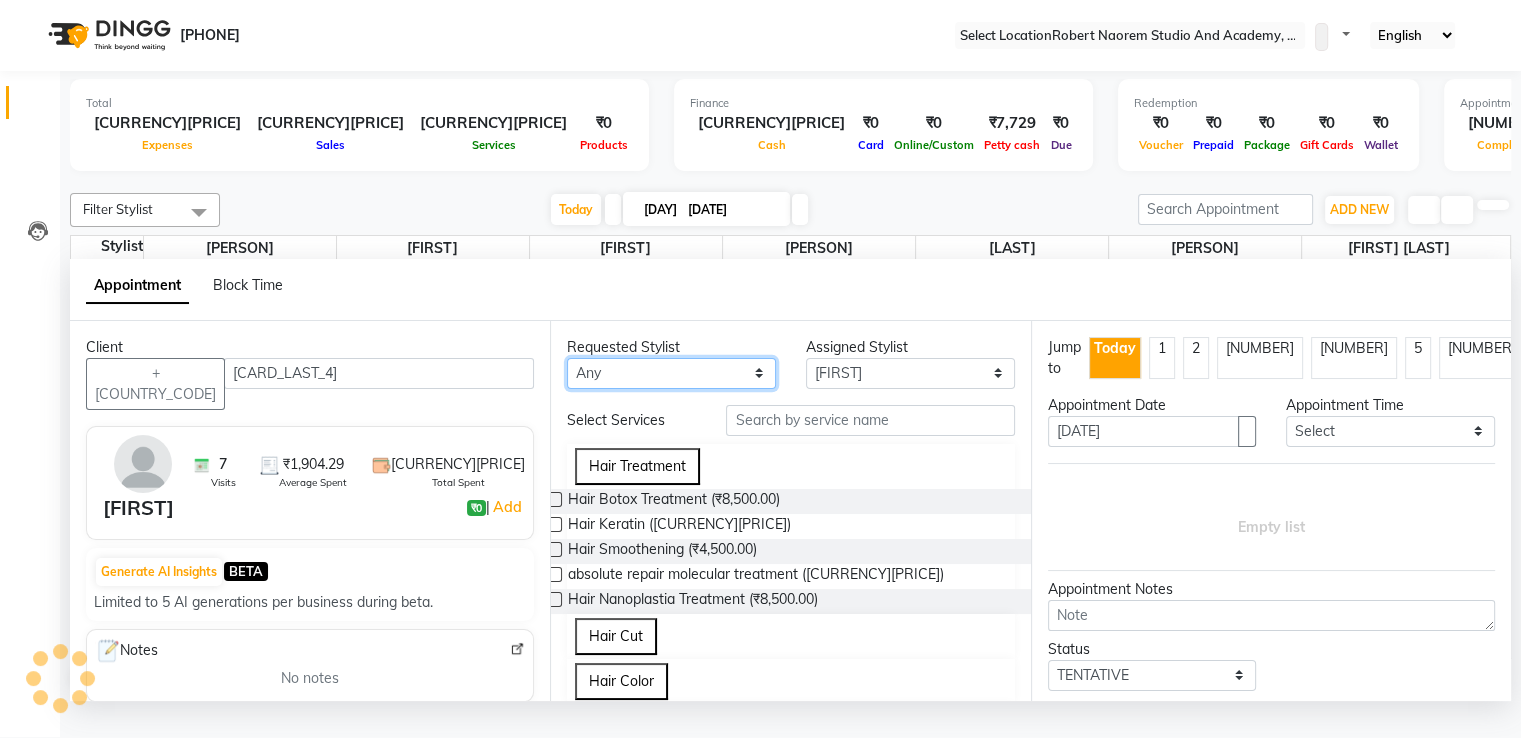 click on "Any [PERSON] [PERSON] [PERSON] [PERSON] [PERSON] [PERSON] [PERSON] [PERSON]" at bounding box center [671, 373] 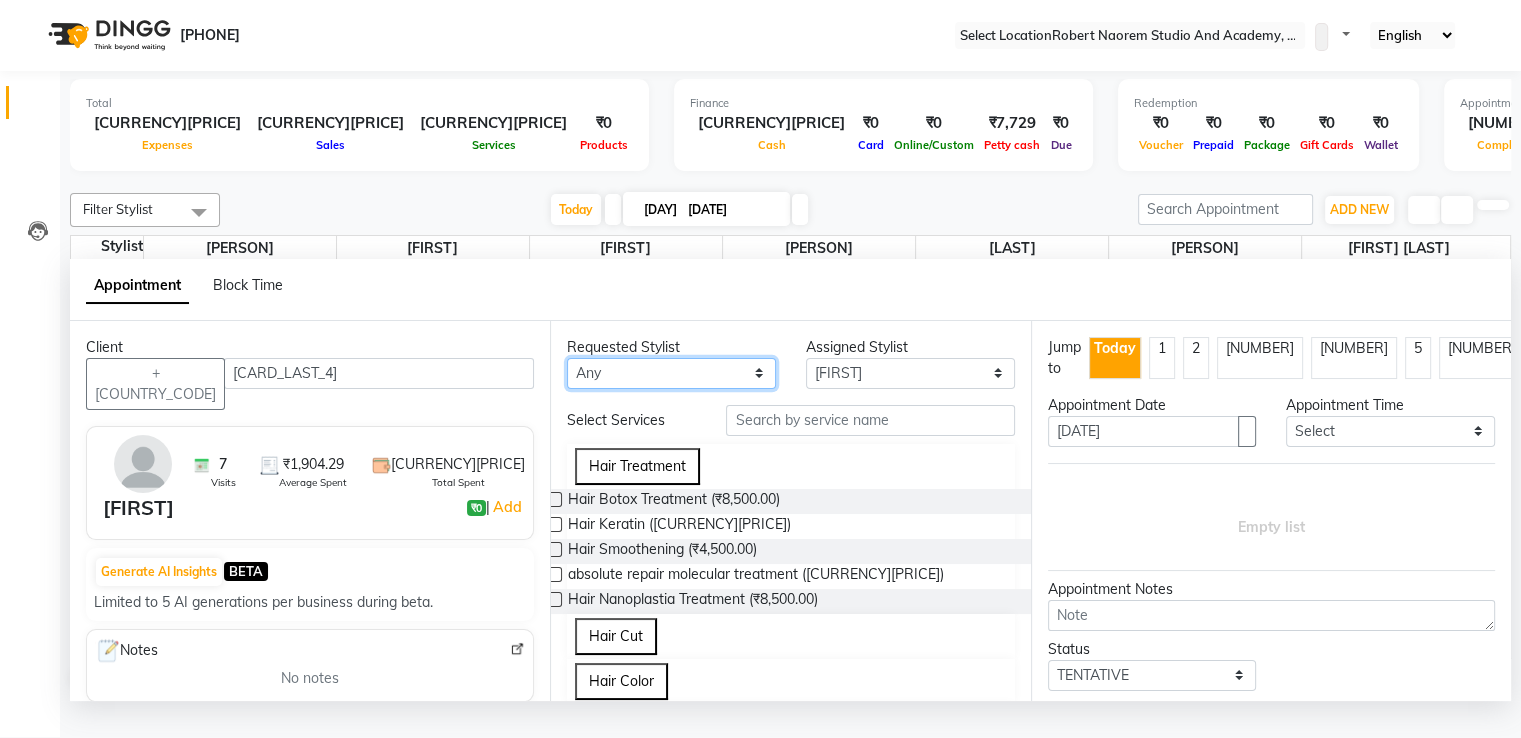 select on "[POSTAL_CODE]" 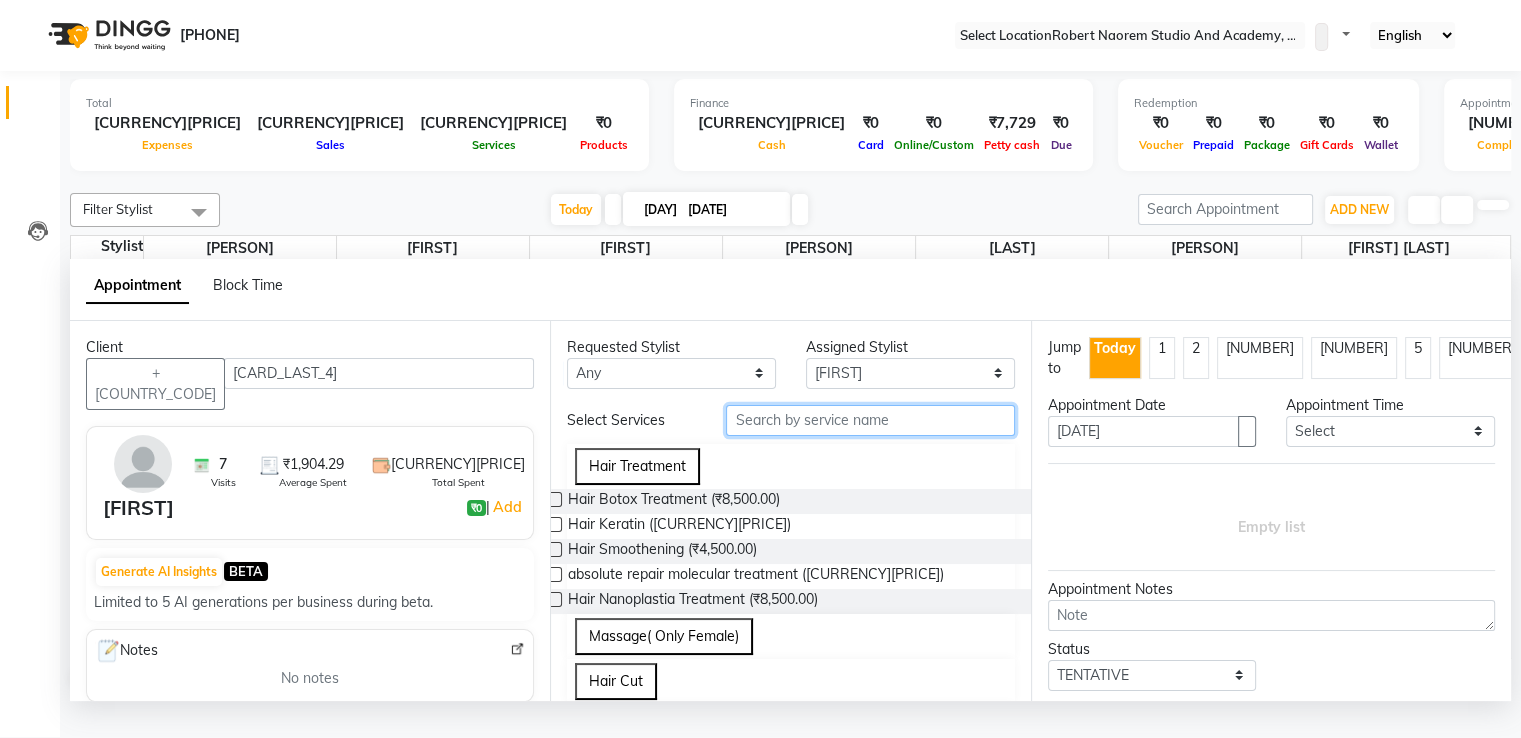 click at bounding box center (870, 420) 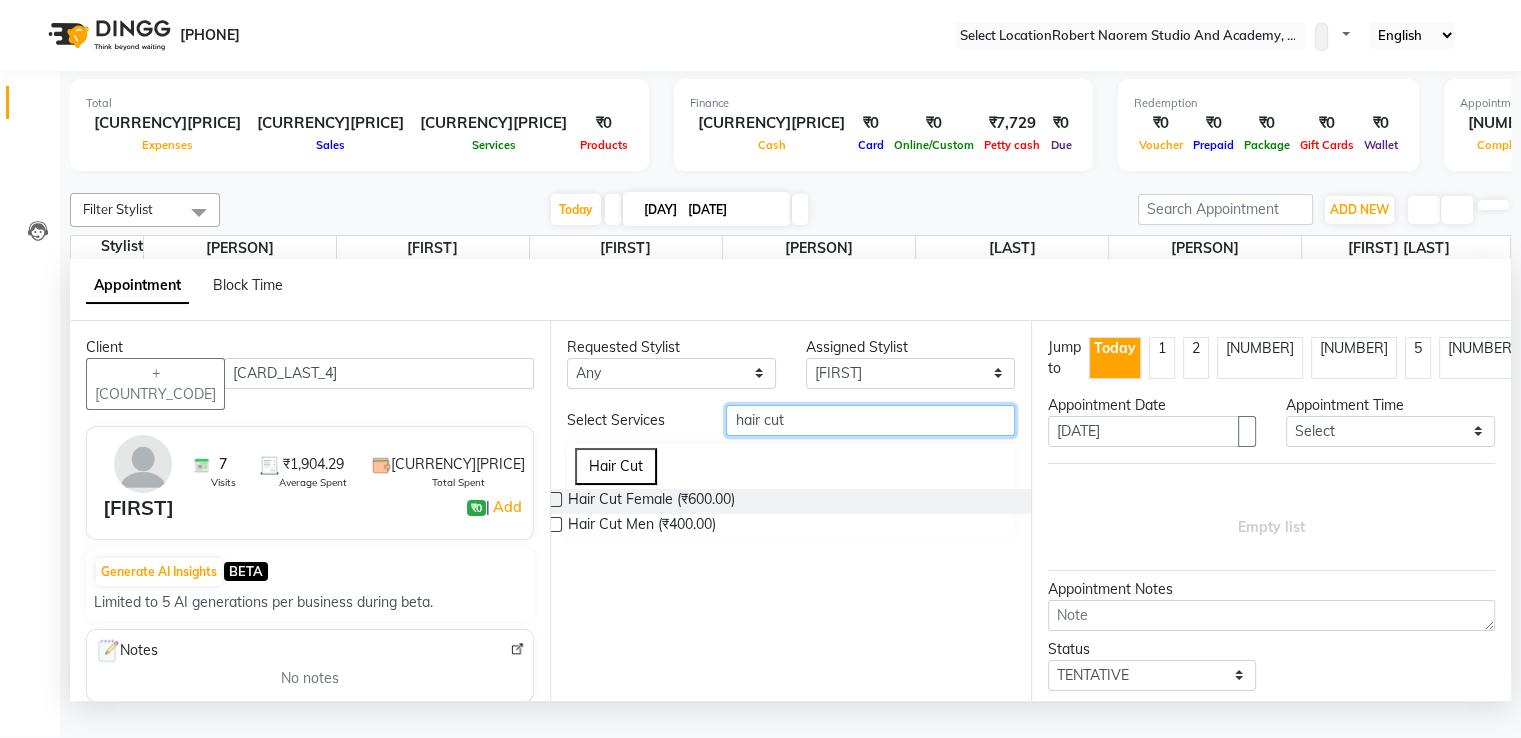 type on "hair cut" 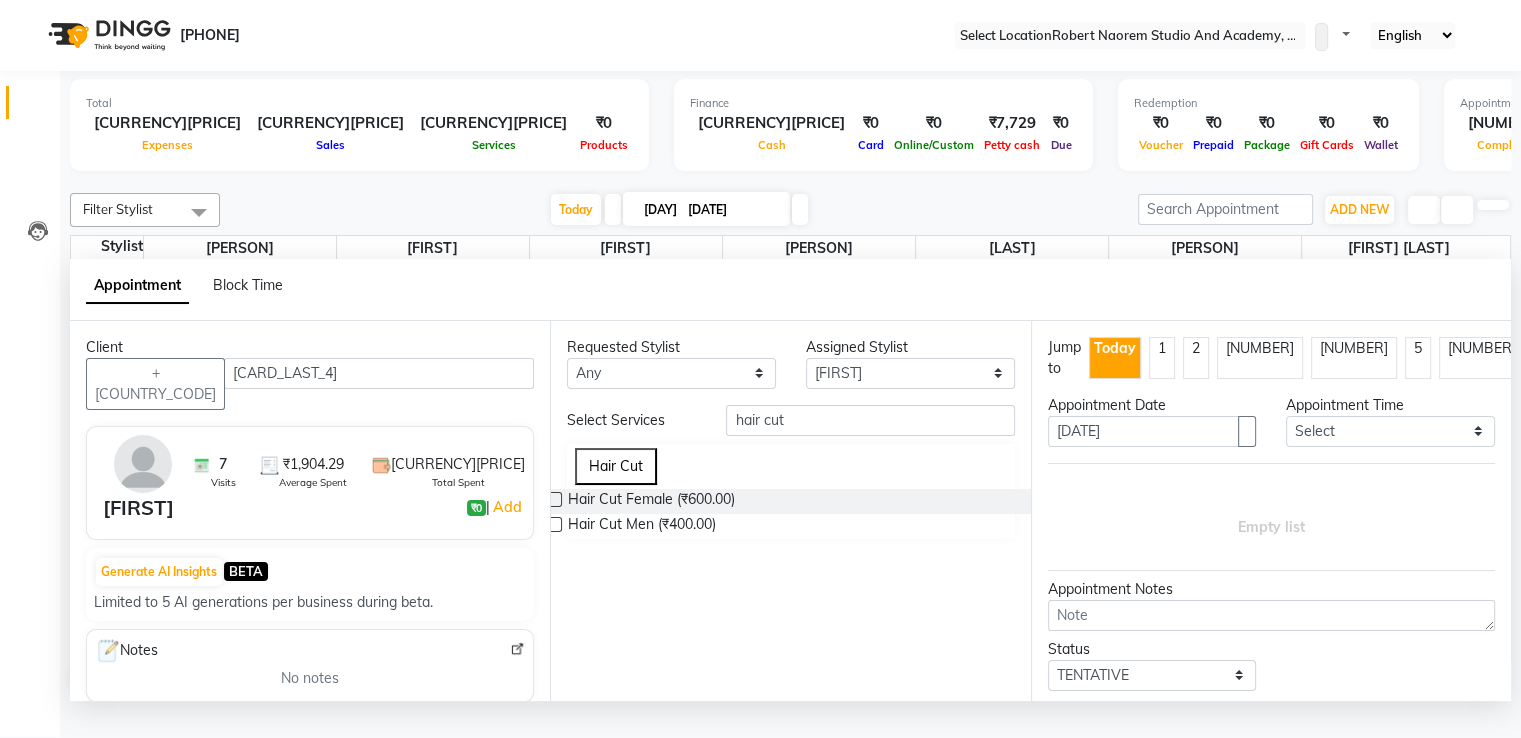 click at bounding box center (554, 499) 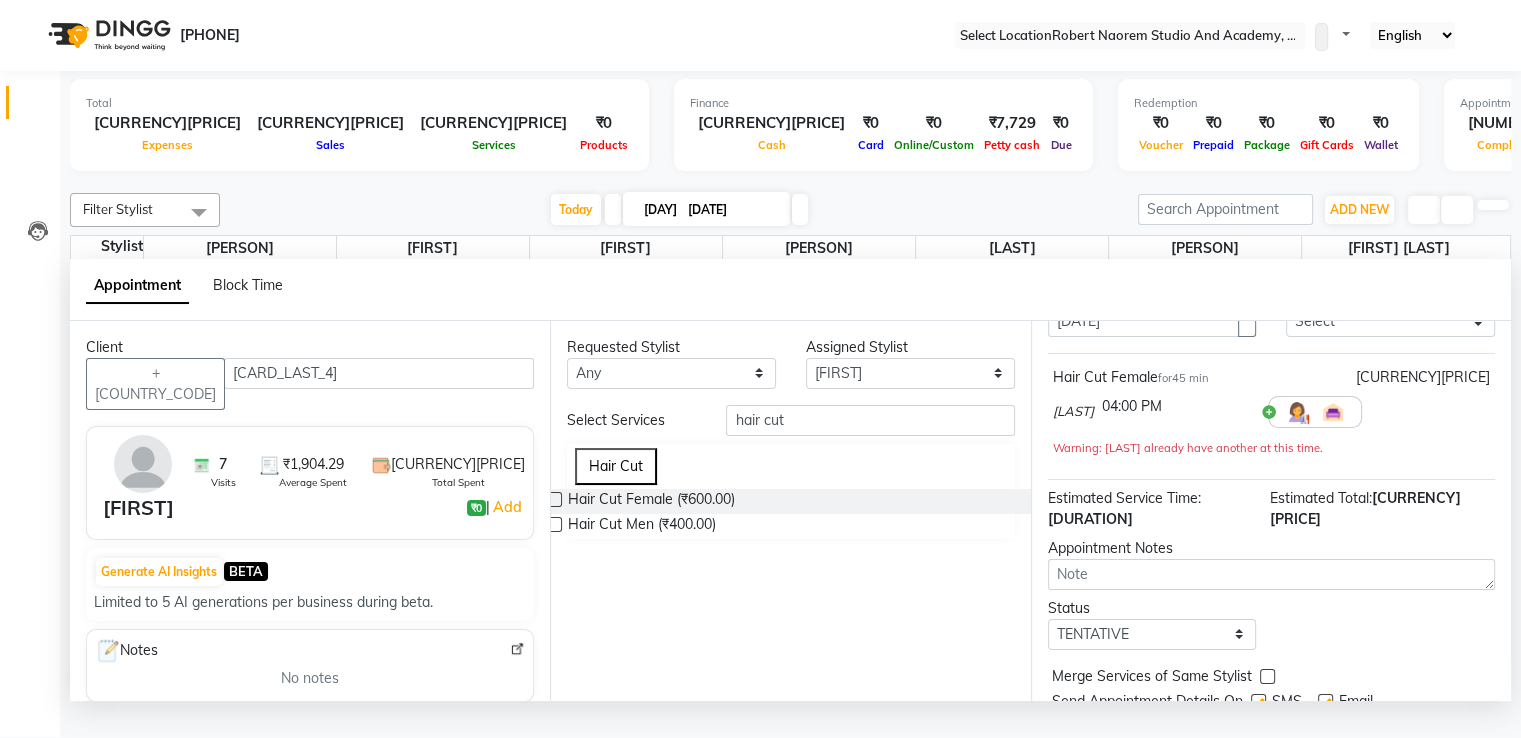scroll, scrollTop: 165, scrollLeft: 0, axis: vertical 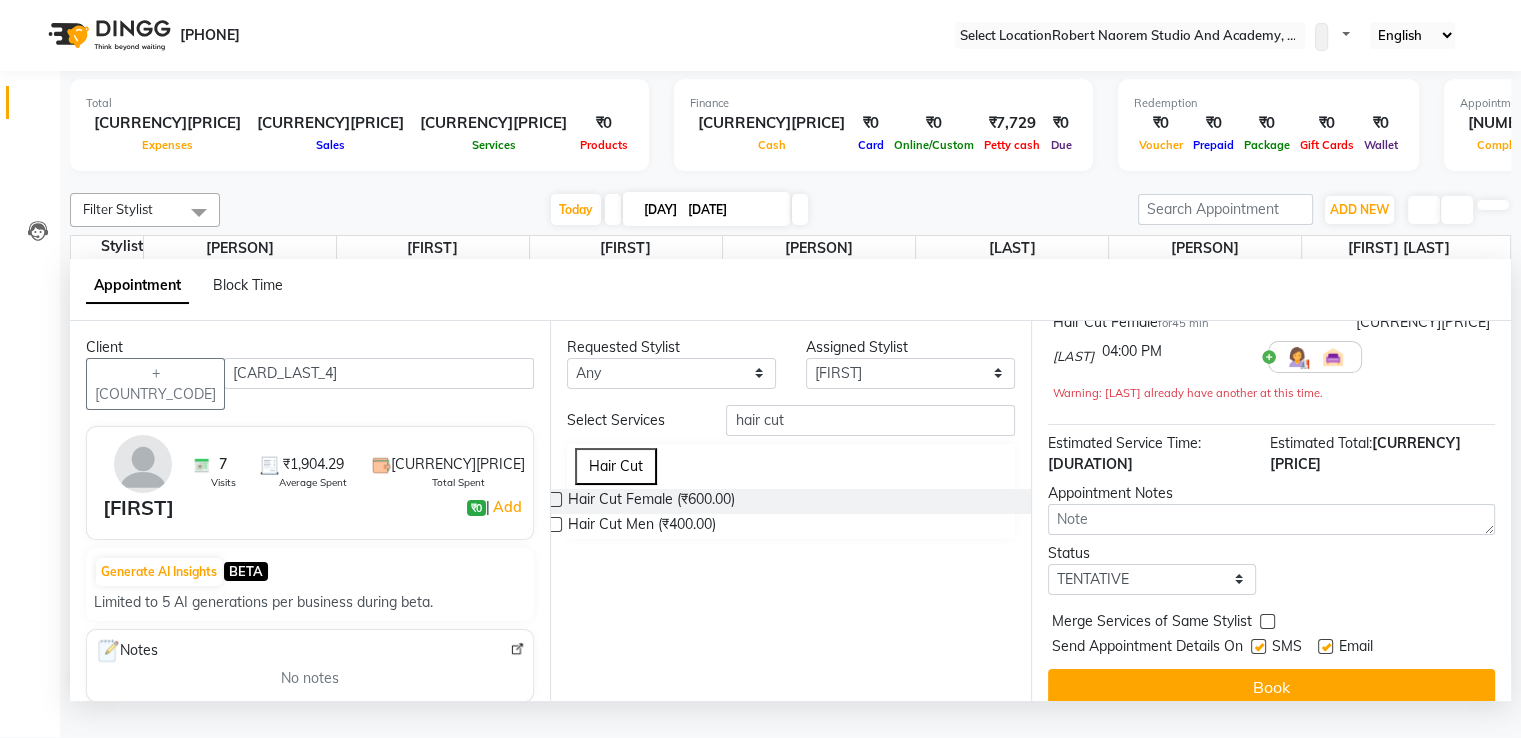 click on "× [TIME]" at bounding box center [1177, 357] 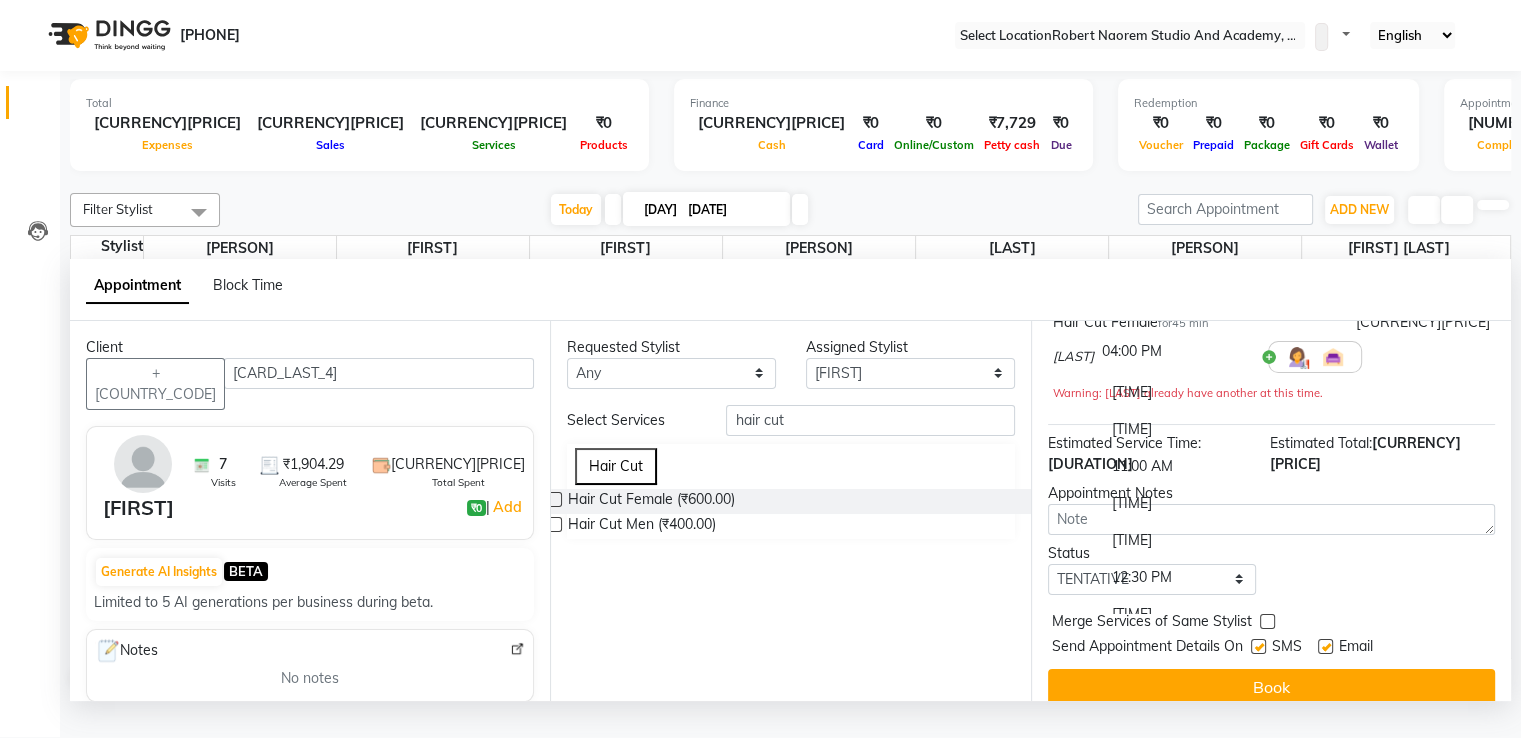 scroll, scrollTop: 400, scrollLeft: 0, axis: vertical 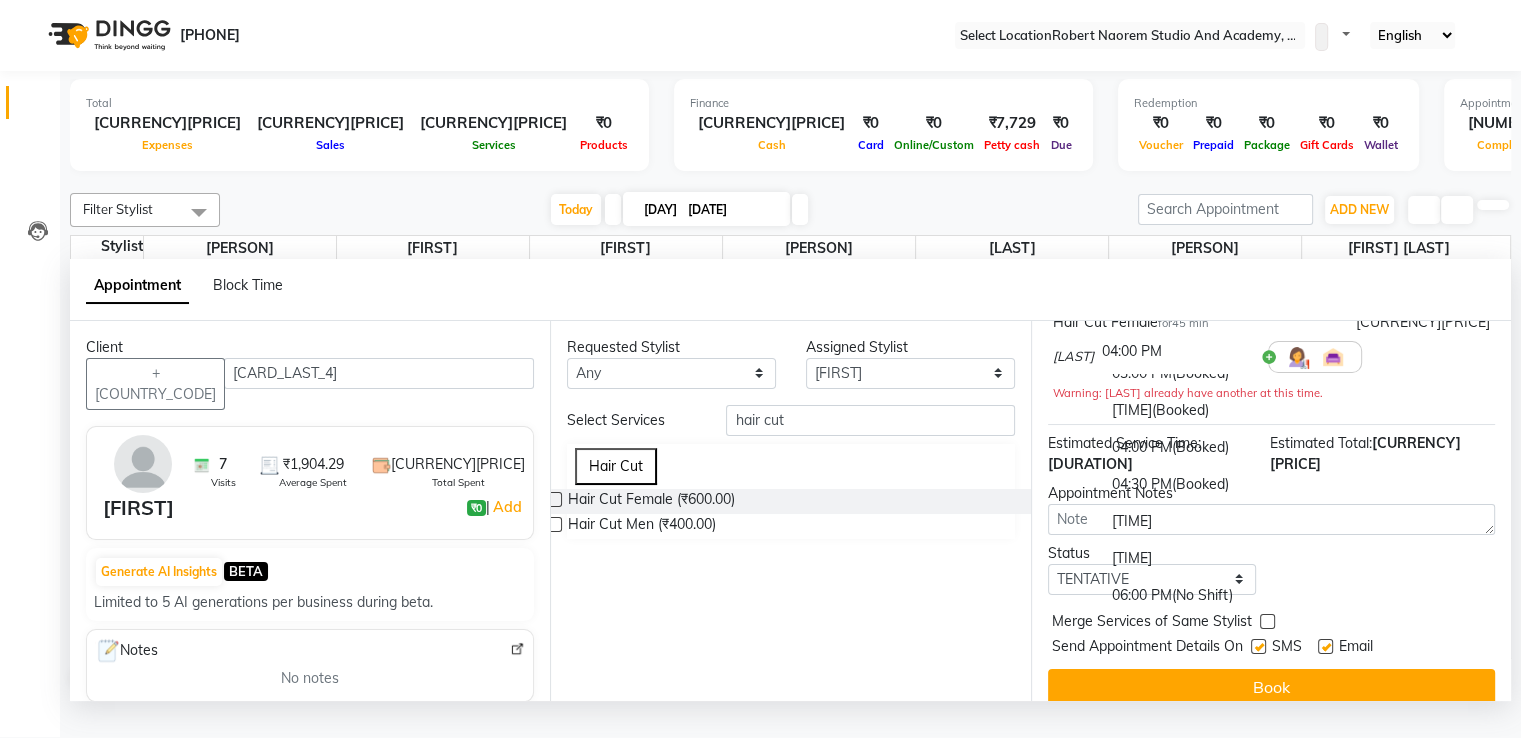click on "[TIME]" at bounding box center [1177, 521] 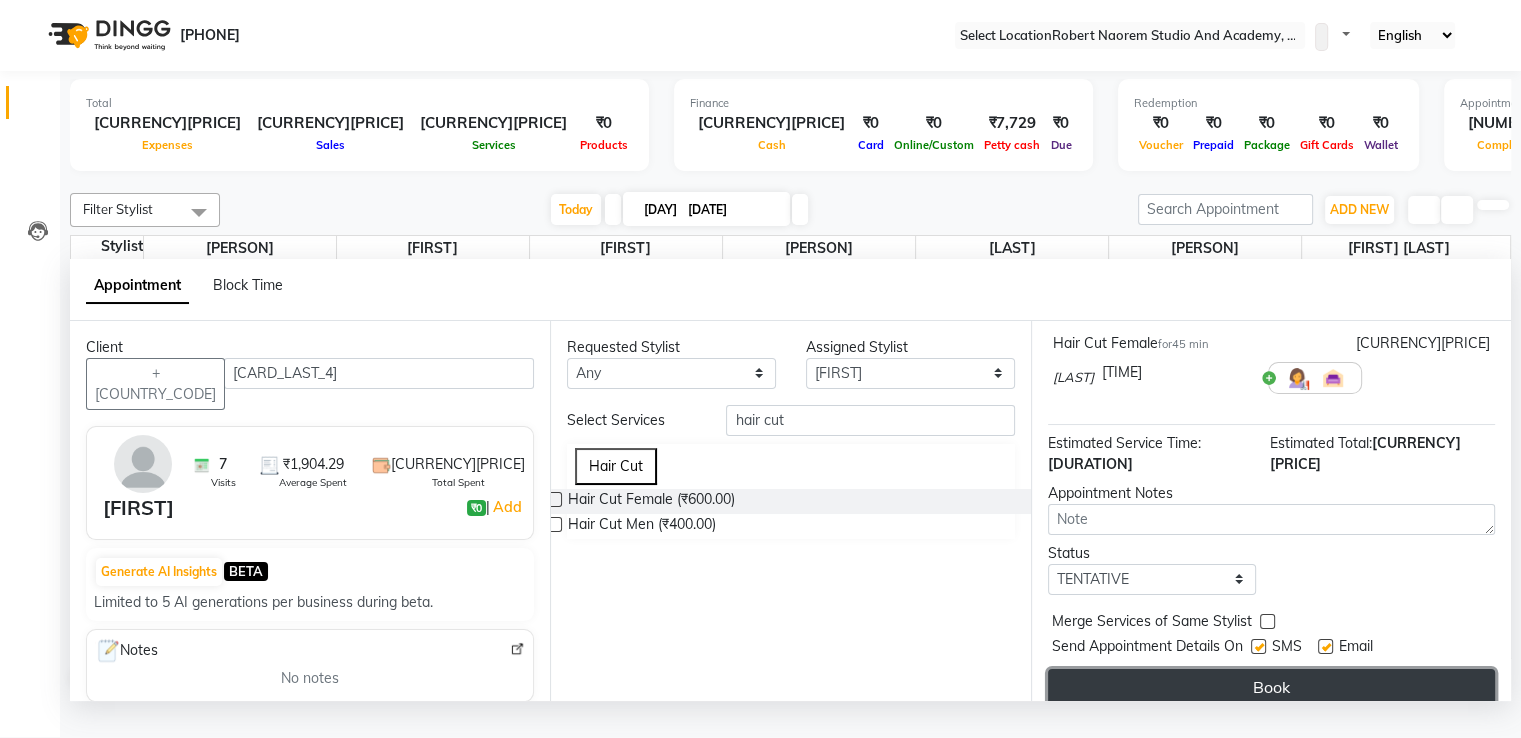 click on "Book" at bounding box center [1271, 687] 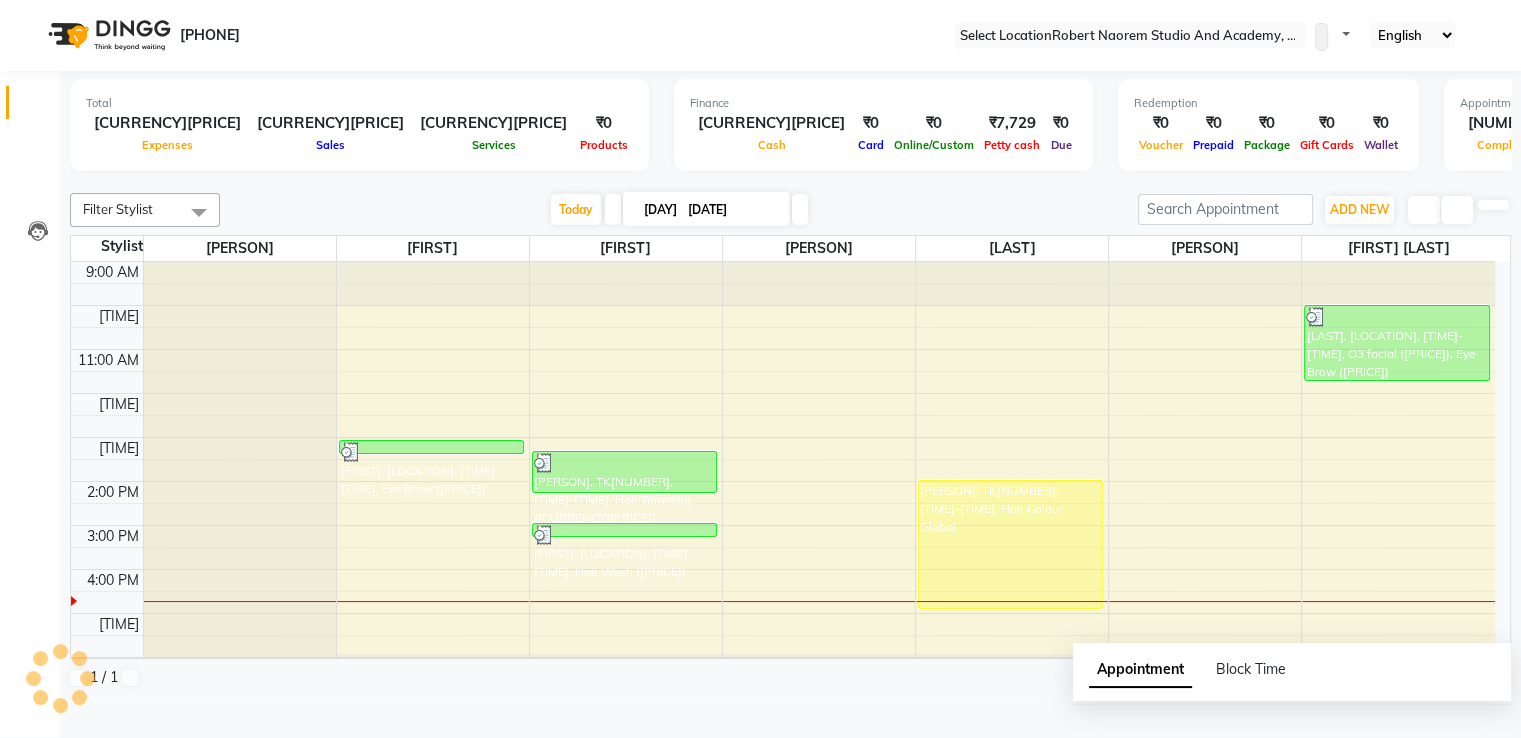 scroll, scrollTop: 0, scrollLeft: 0, axis: both 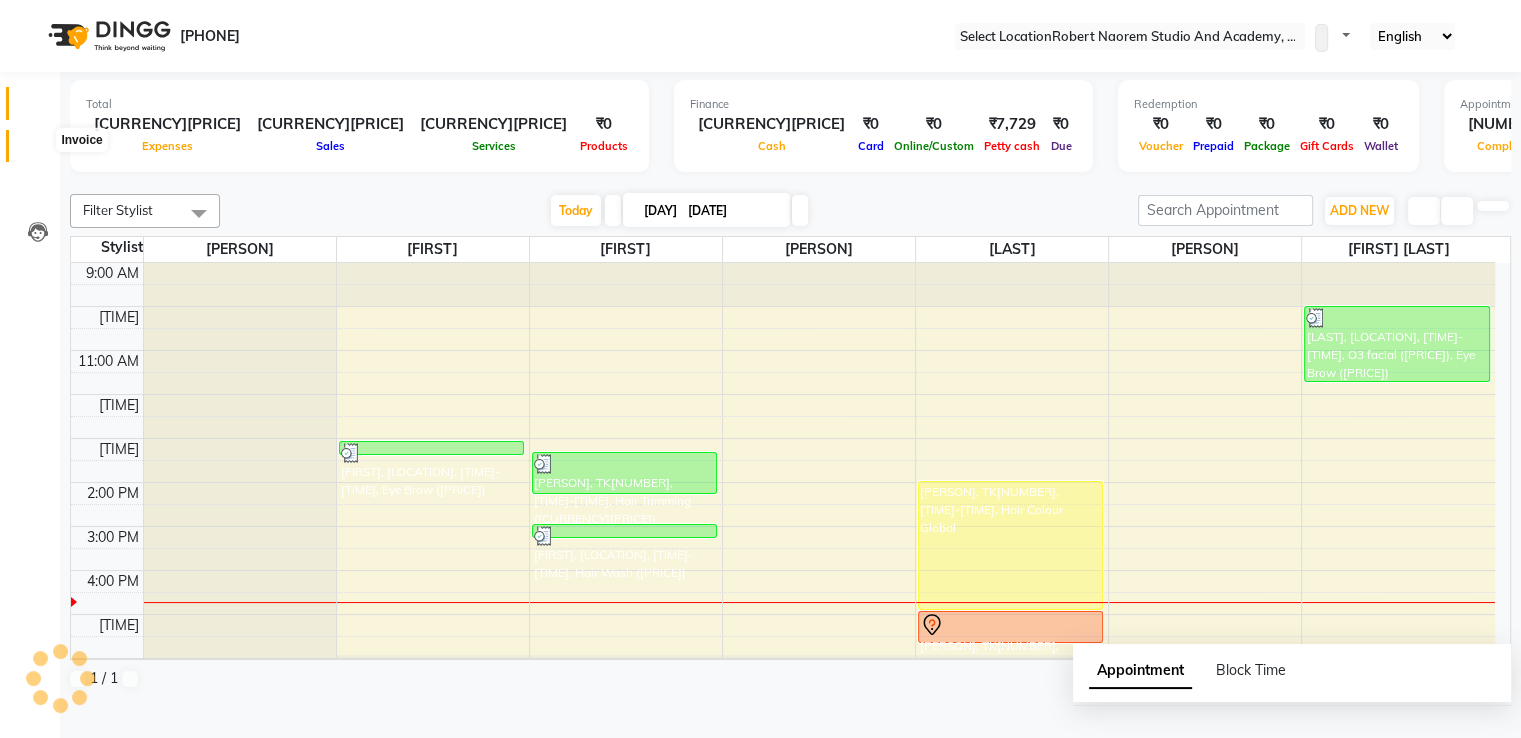 click at bounding box center [38, 151] 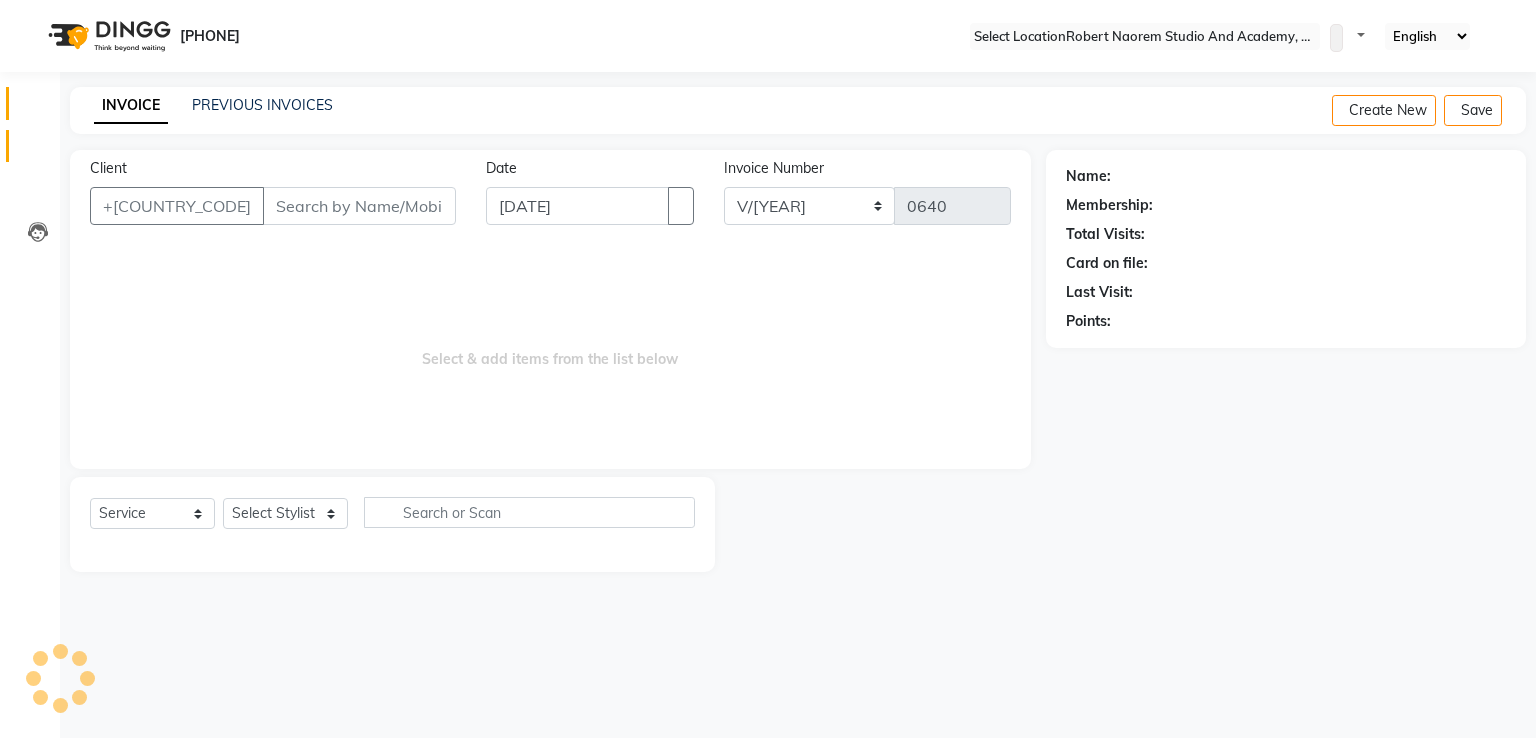 click on "Calendar" at bounding box center [30, 103] 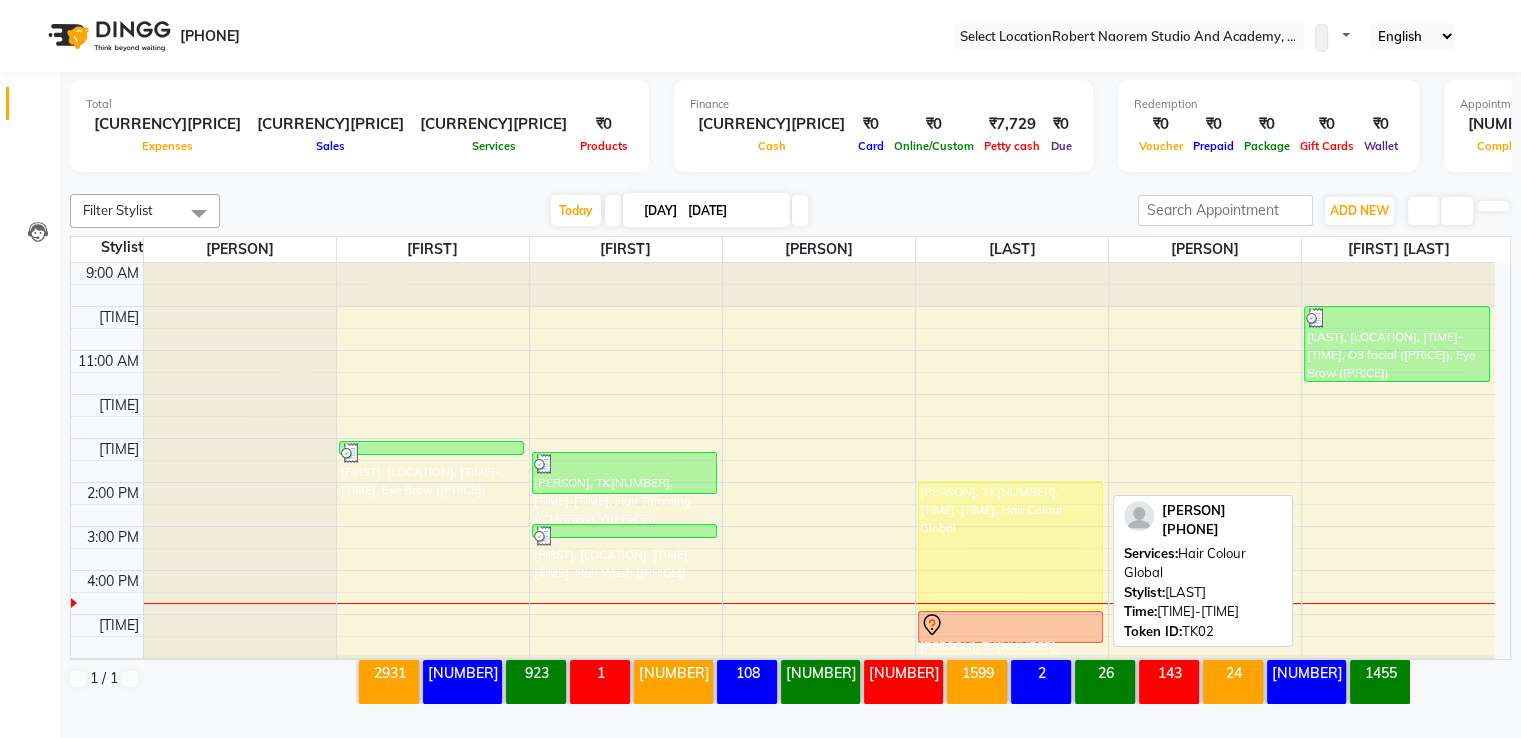 click on "[PERSON], TK[NUMBER], [TIME]-[TIME], Hair Colour Global" at bounding box center [1010, 545] 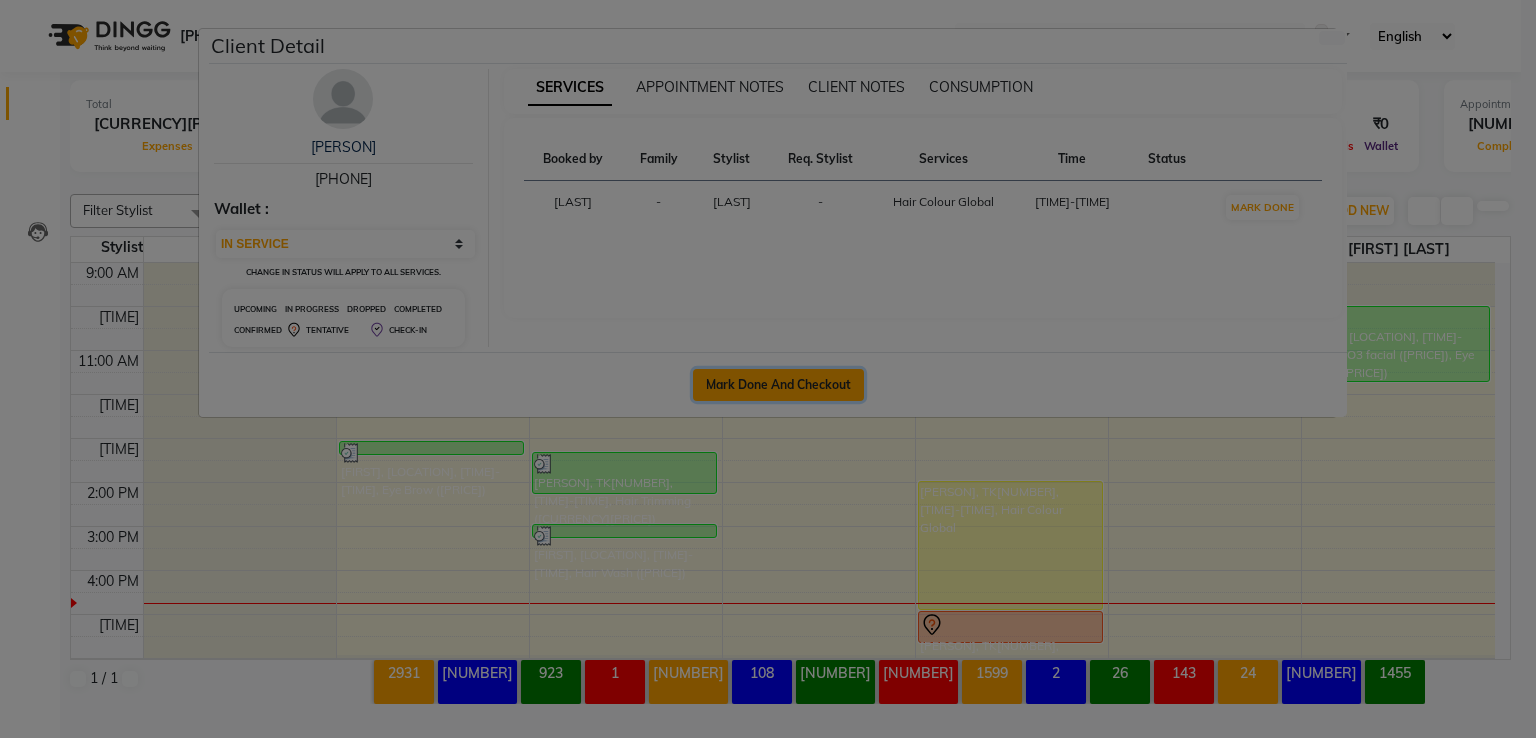 click on "Mark Done And Checkout" at bounding box center [778, 385] 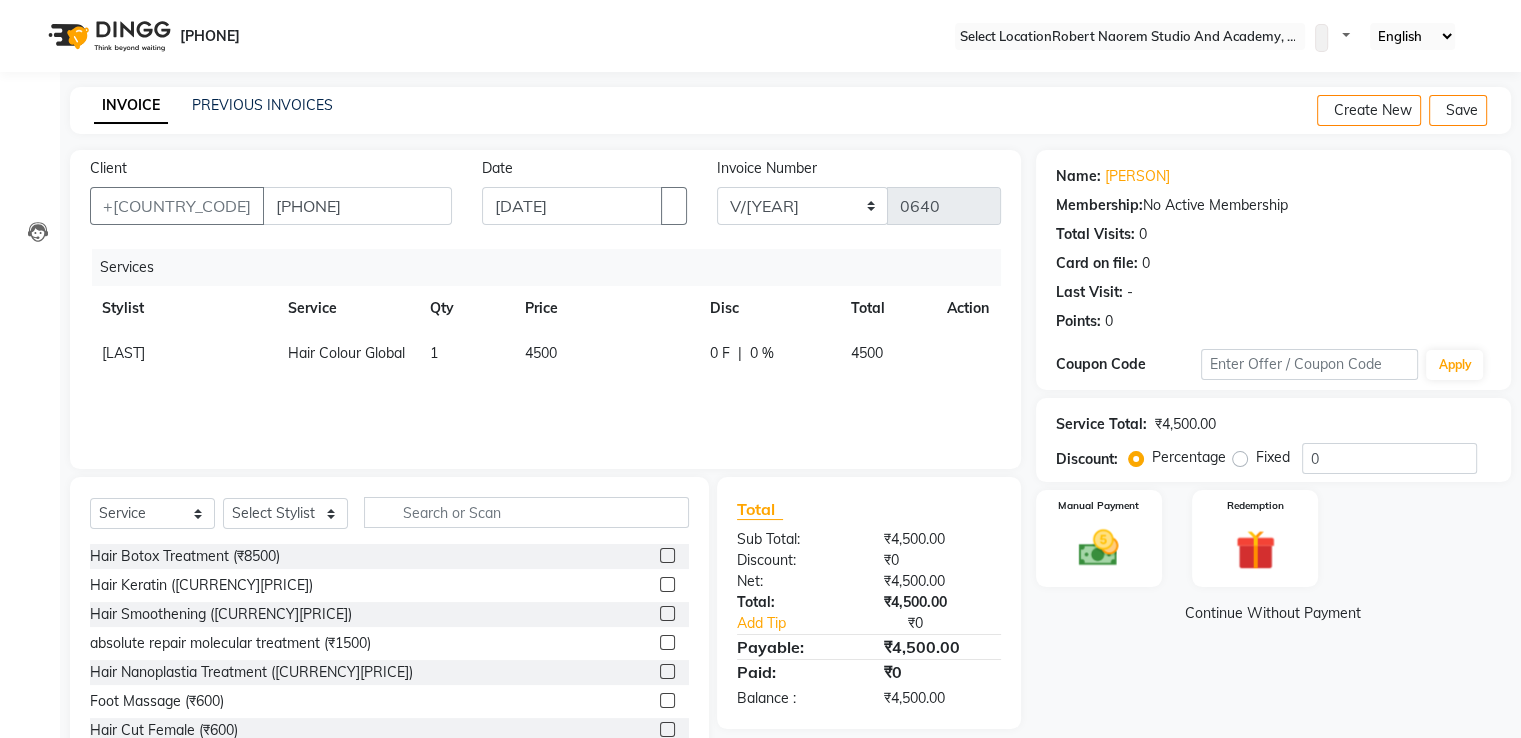 click on "4500" at bounding box center (123, 353) 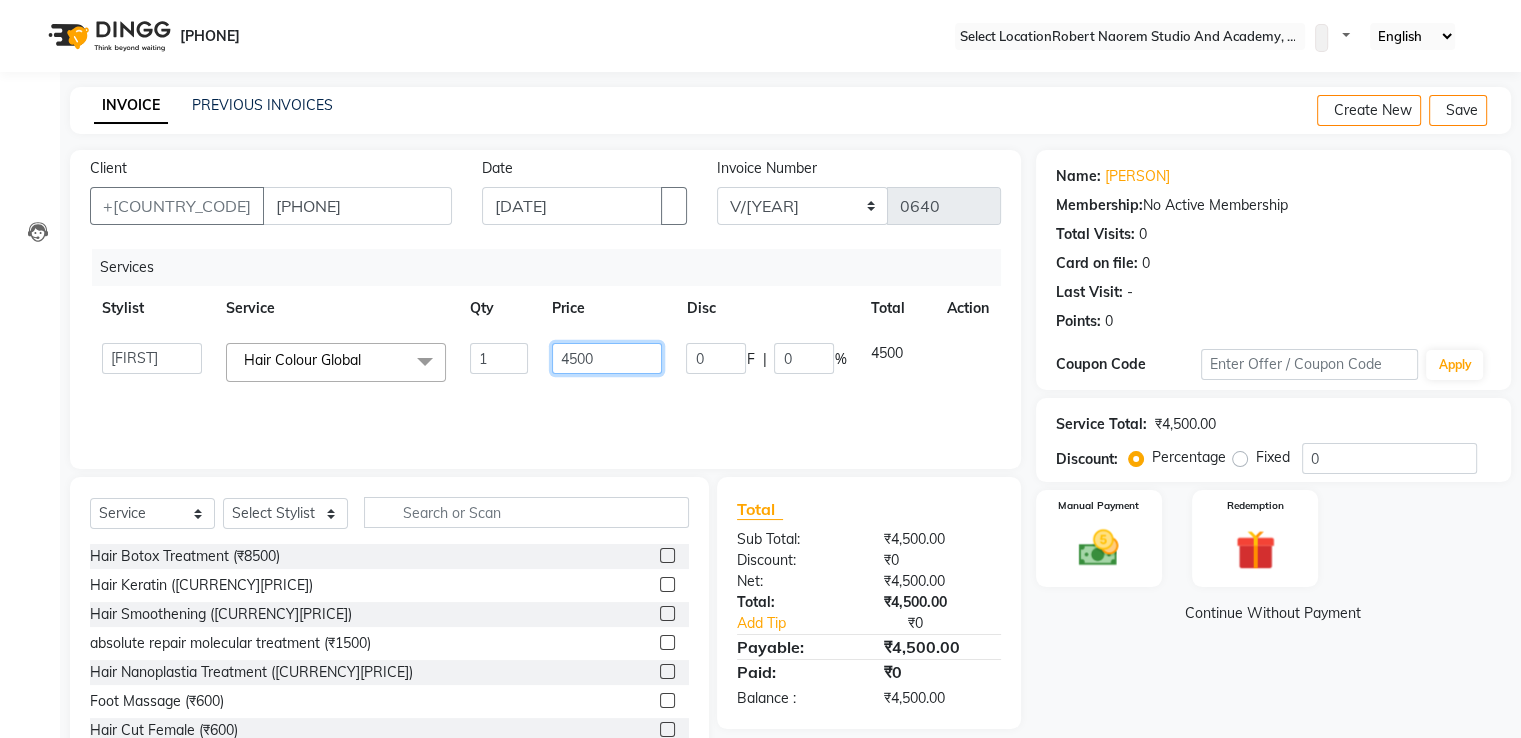 click on "4500" at bounding box center (499, 358) 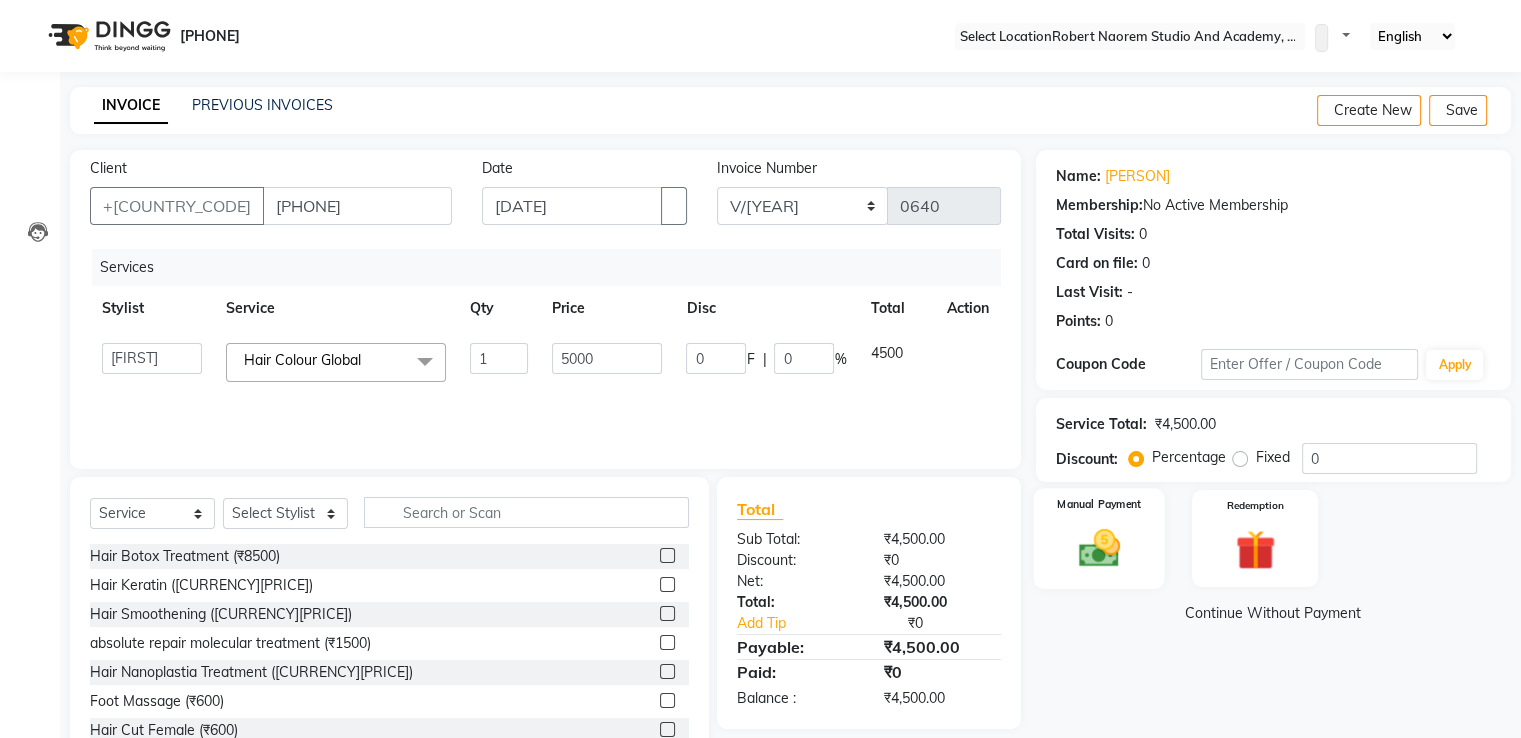 click at bounding box center [1098, 548] 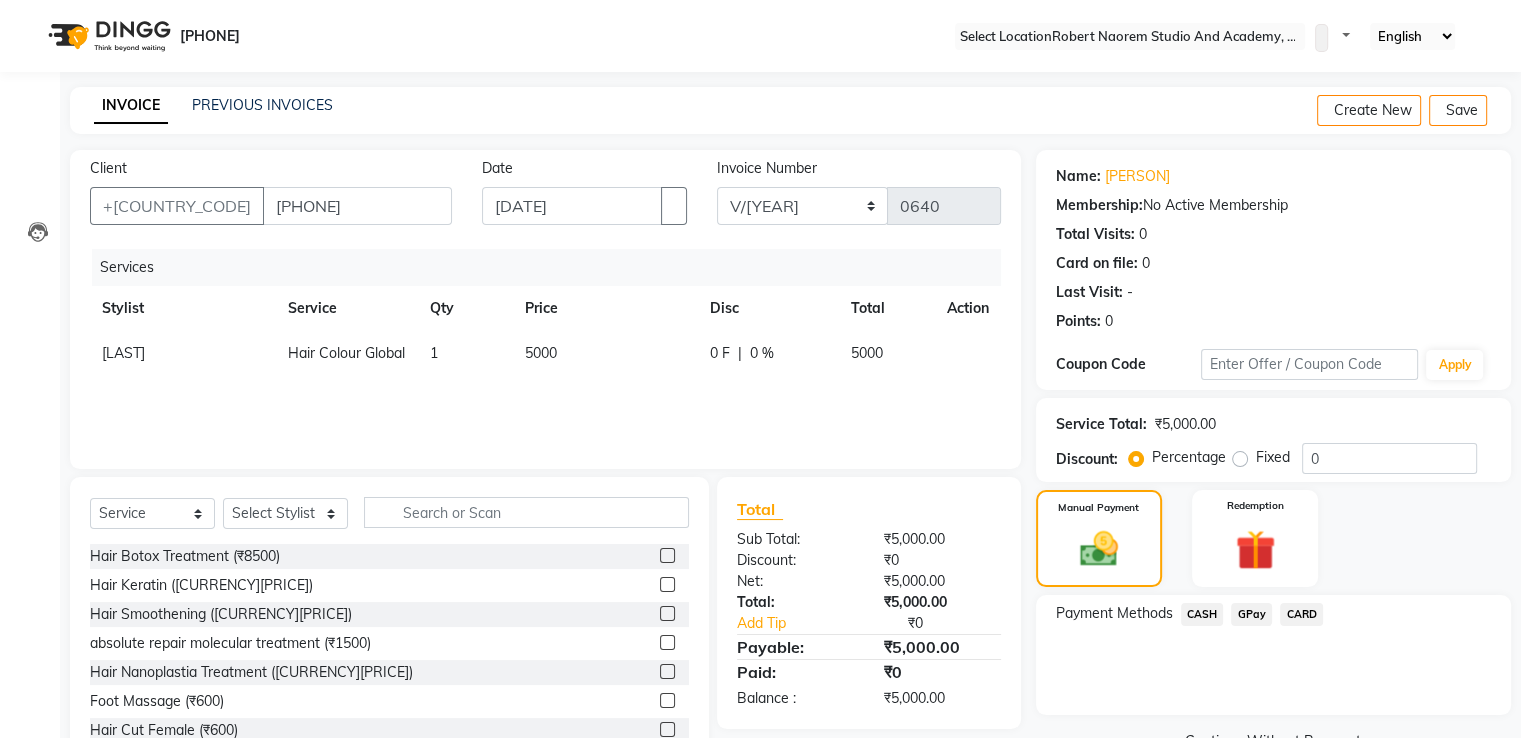 scroll, scrollTop: 64, scrollLeft: 0, axis: vertical 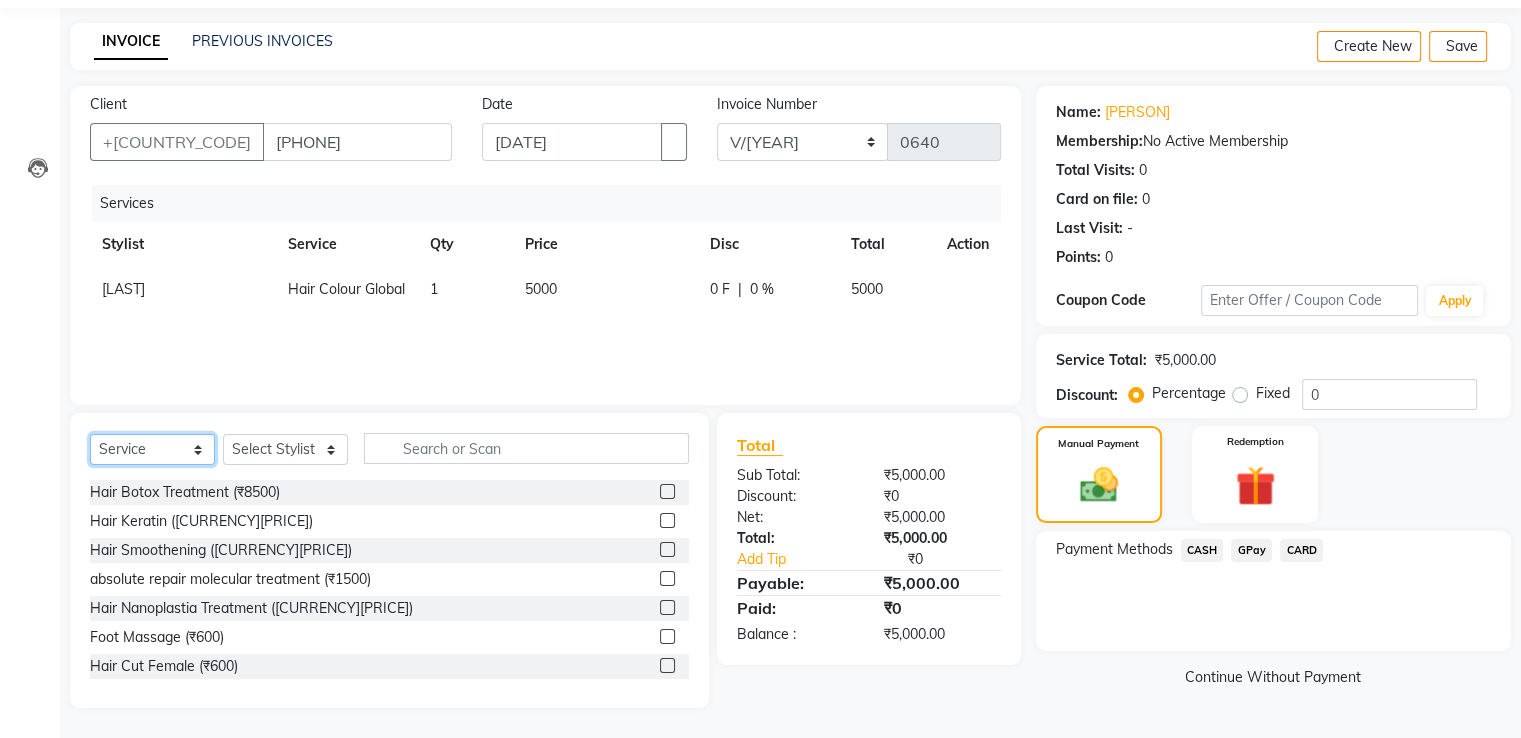 click on "Select  Service  Product  Membership  Package Voucher Prepaid Gift Card" at bounding box center [152, 449] 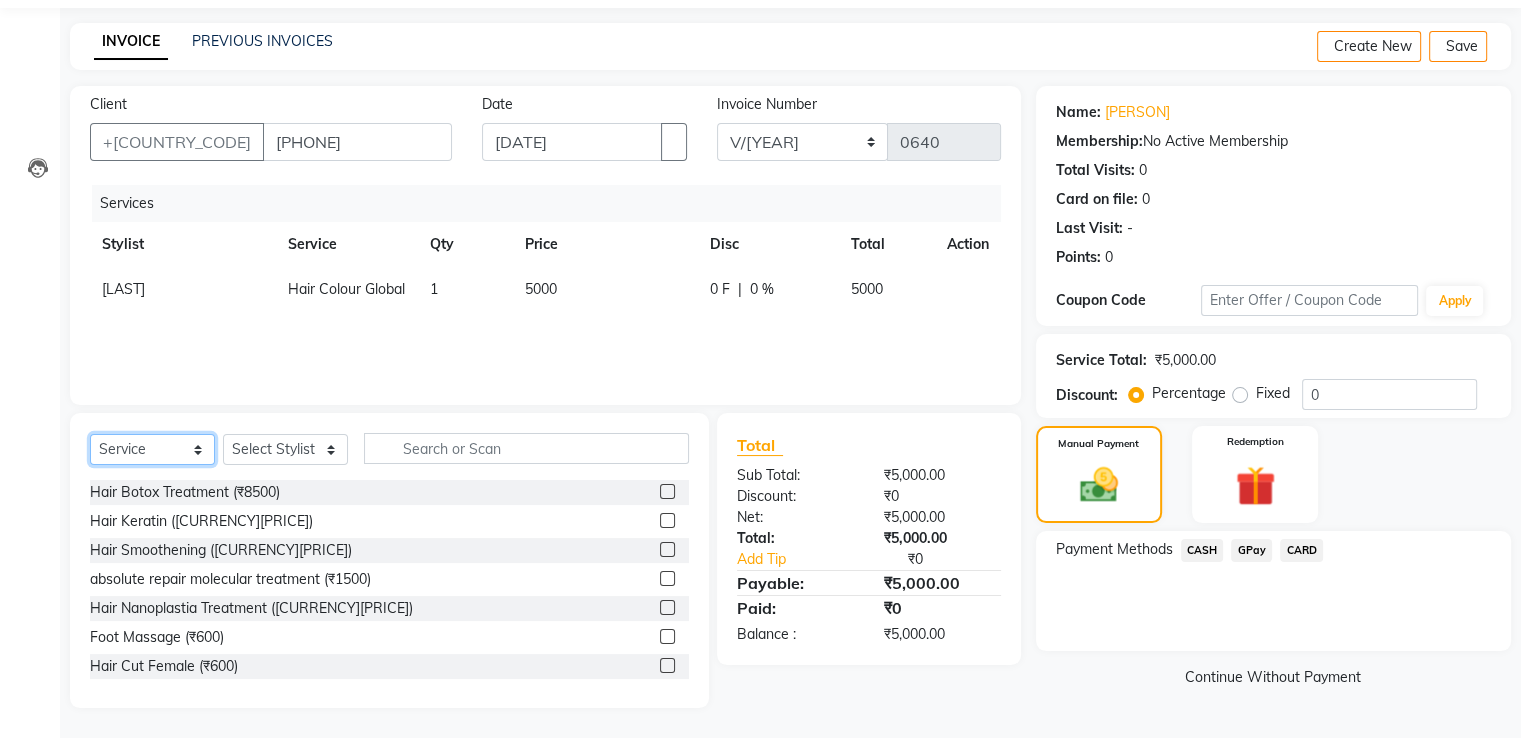 select on "product" 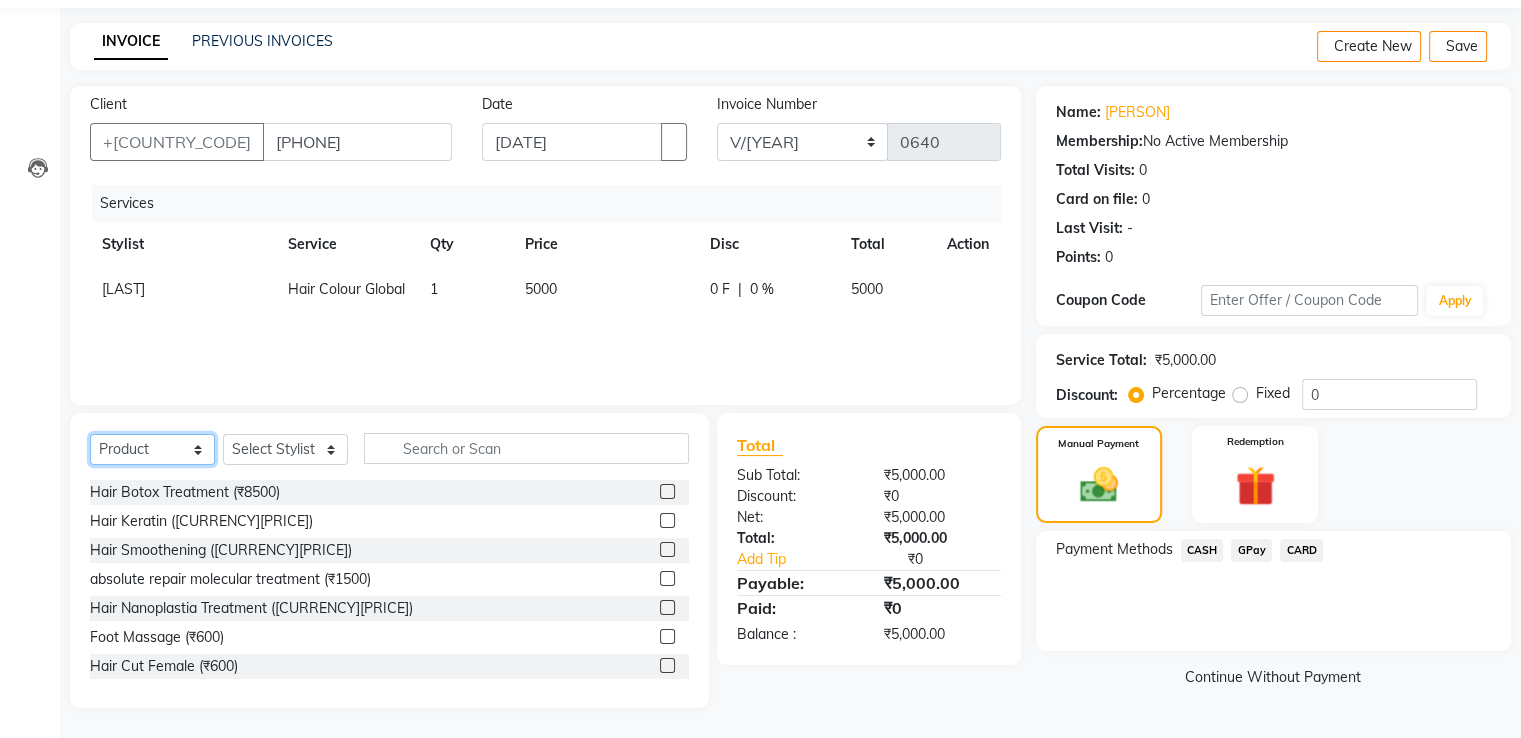 click on "Select  Service  Product  Membership  Package Voucher Prepaid Gift Card" at bounding box center [152, 449] 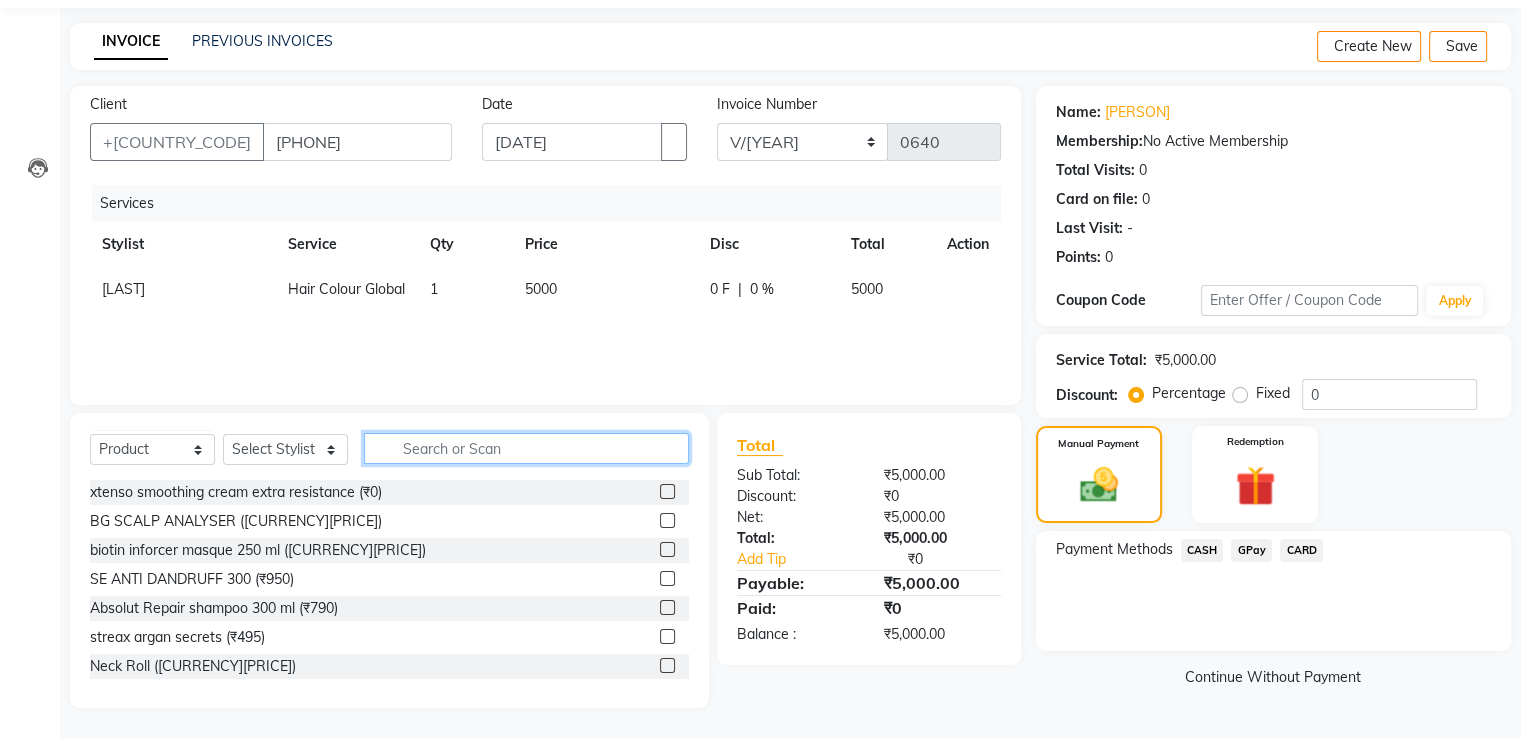 click at bounding box center [526, 448] 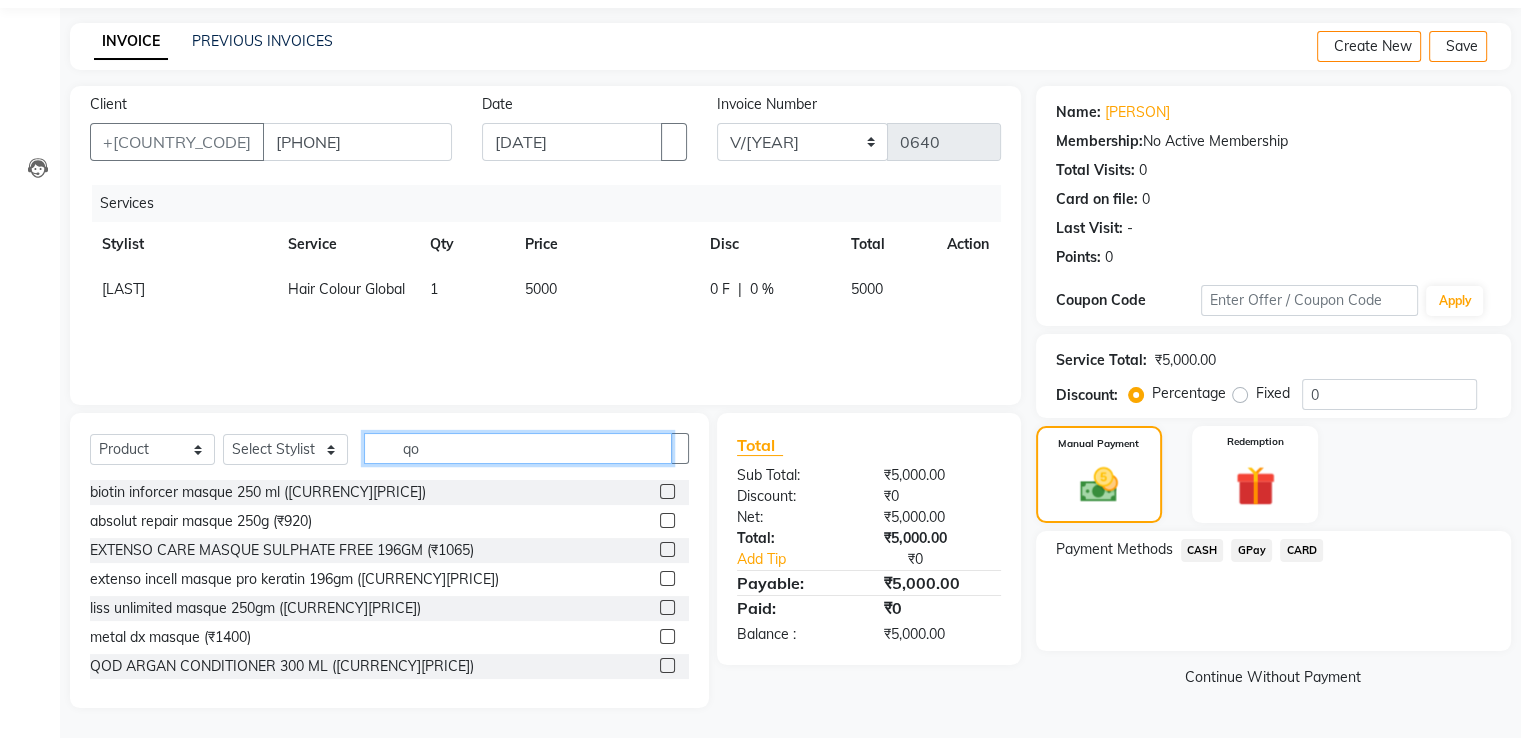 scroll, scrollTop: 50, scrollLeft: 0, axis: vertical 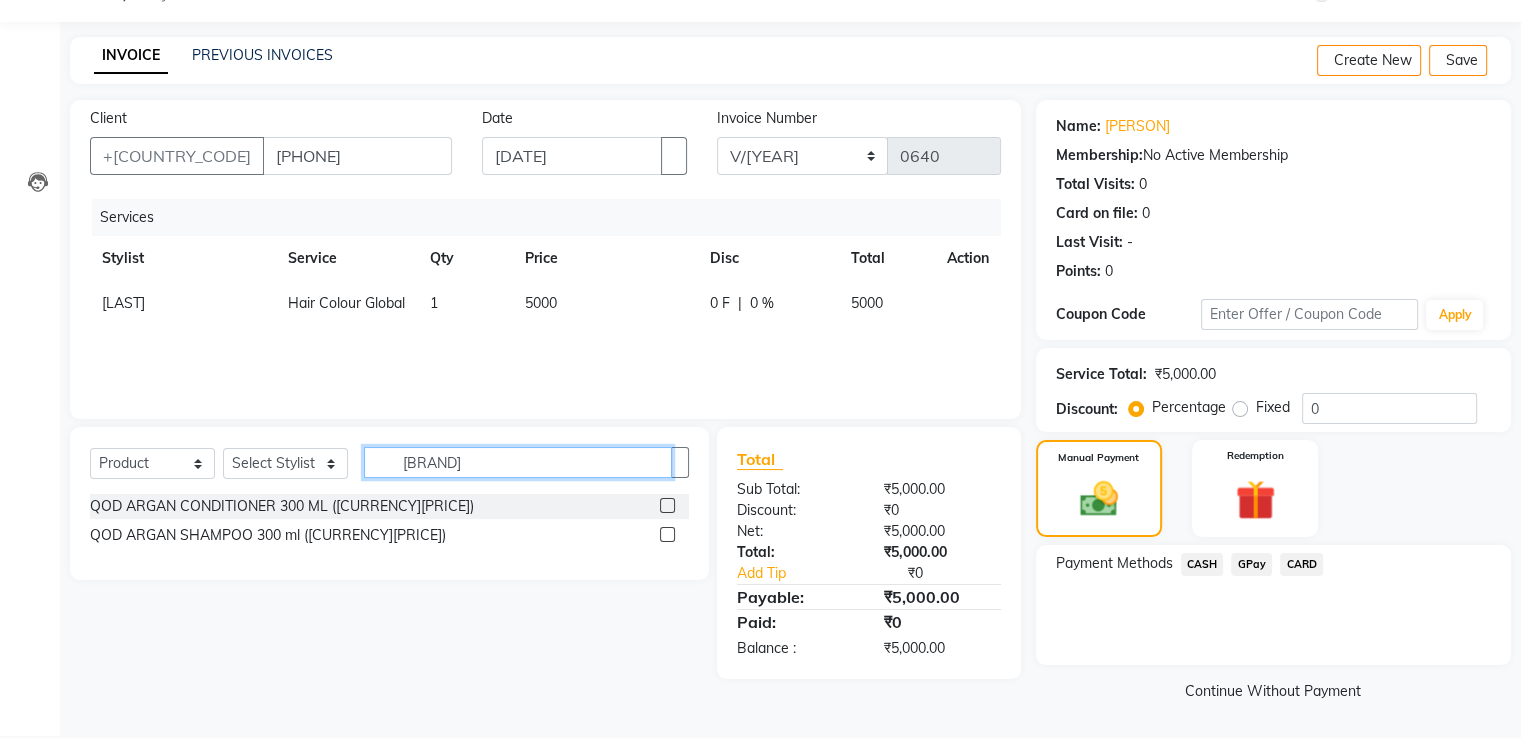 type on "[BRAND]" 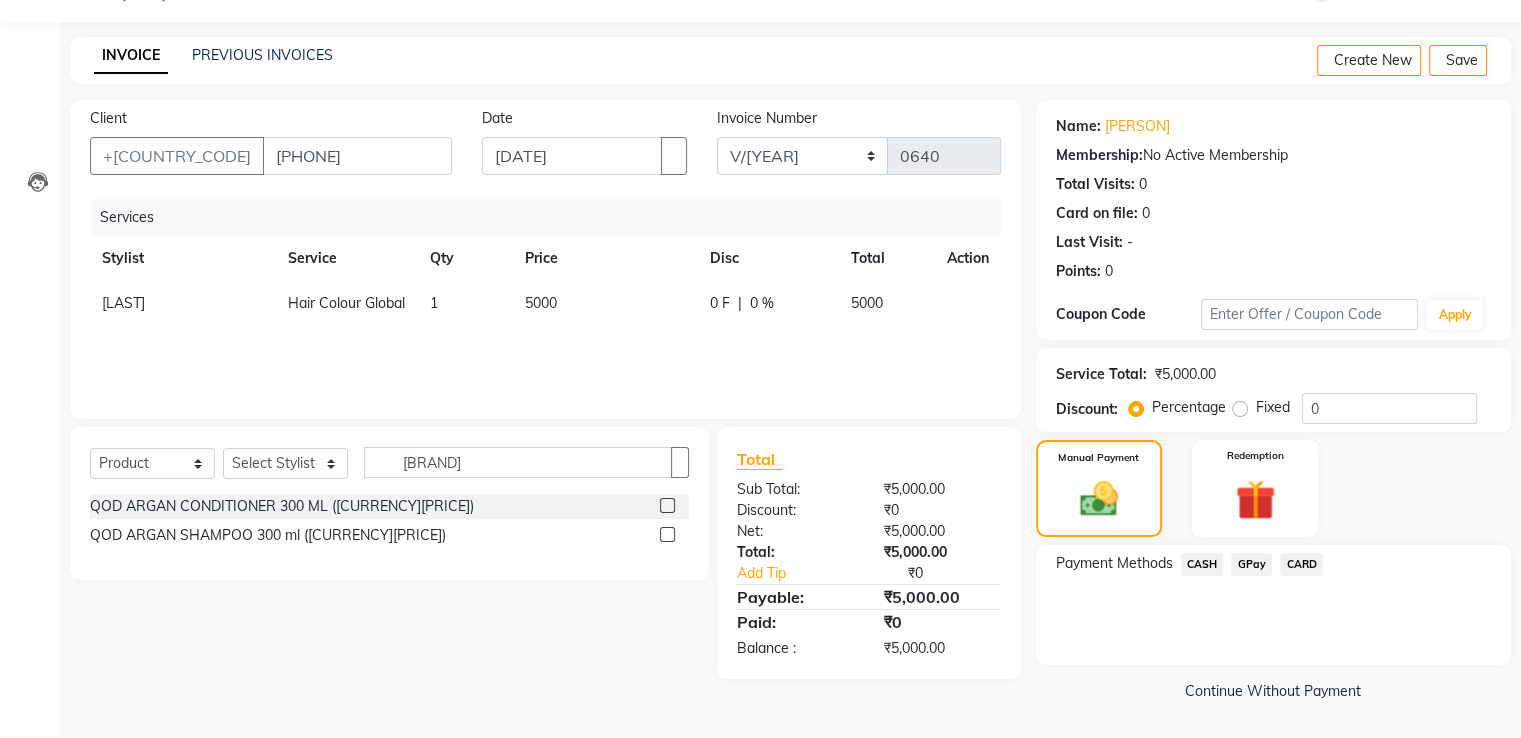 click at bounding box center [667, 505] 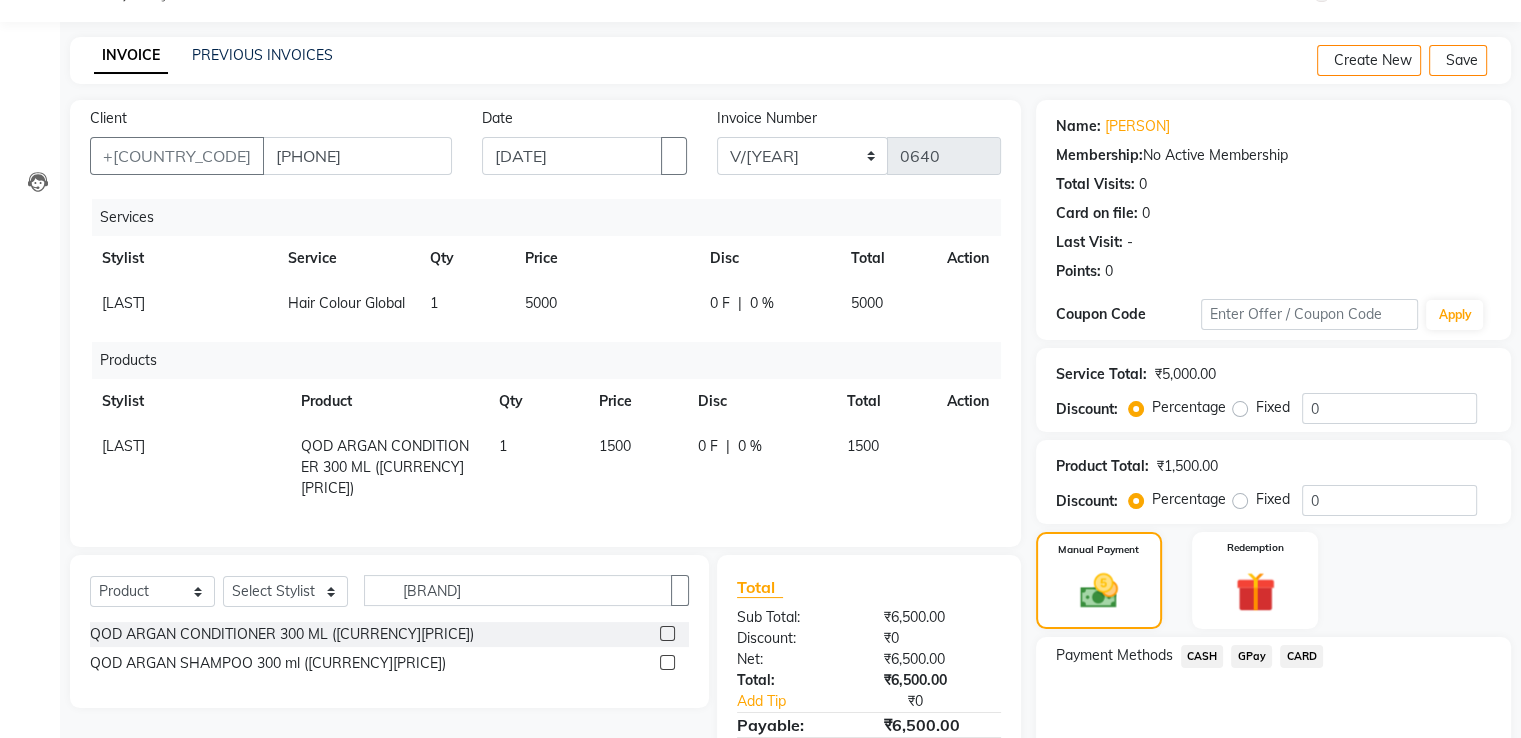 click at bounding box center [667, 662] 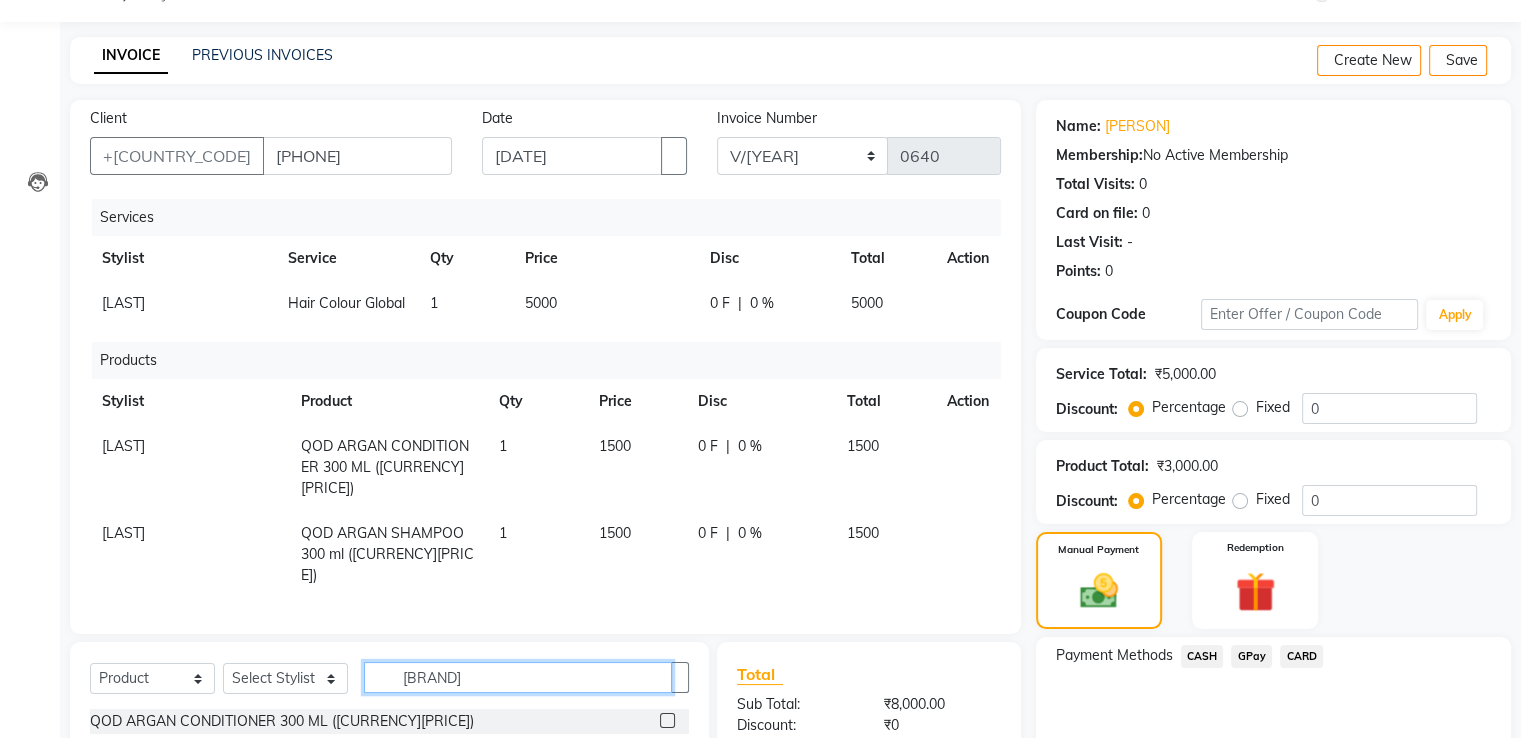 click on "[BRAND]" at bounding box center [518, 677] 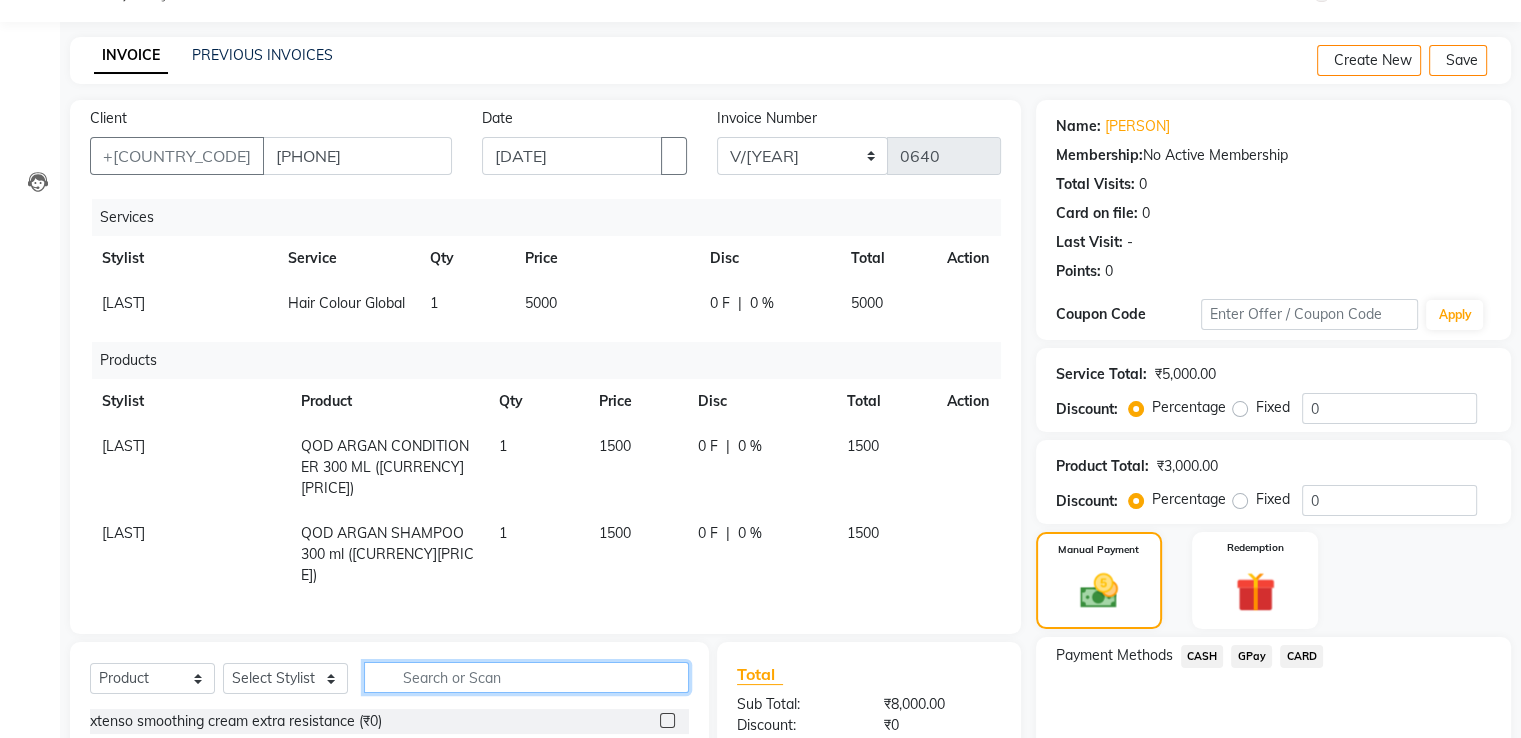 scroll, scrollTop: 273, scrollLeft: 0, axis: vertical 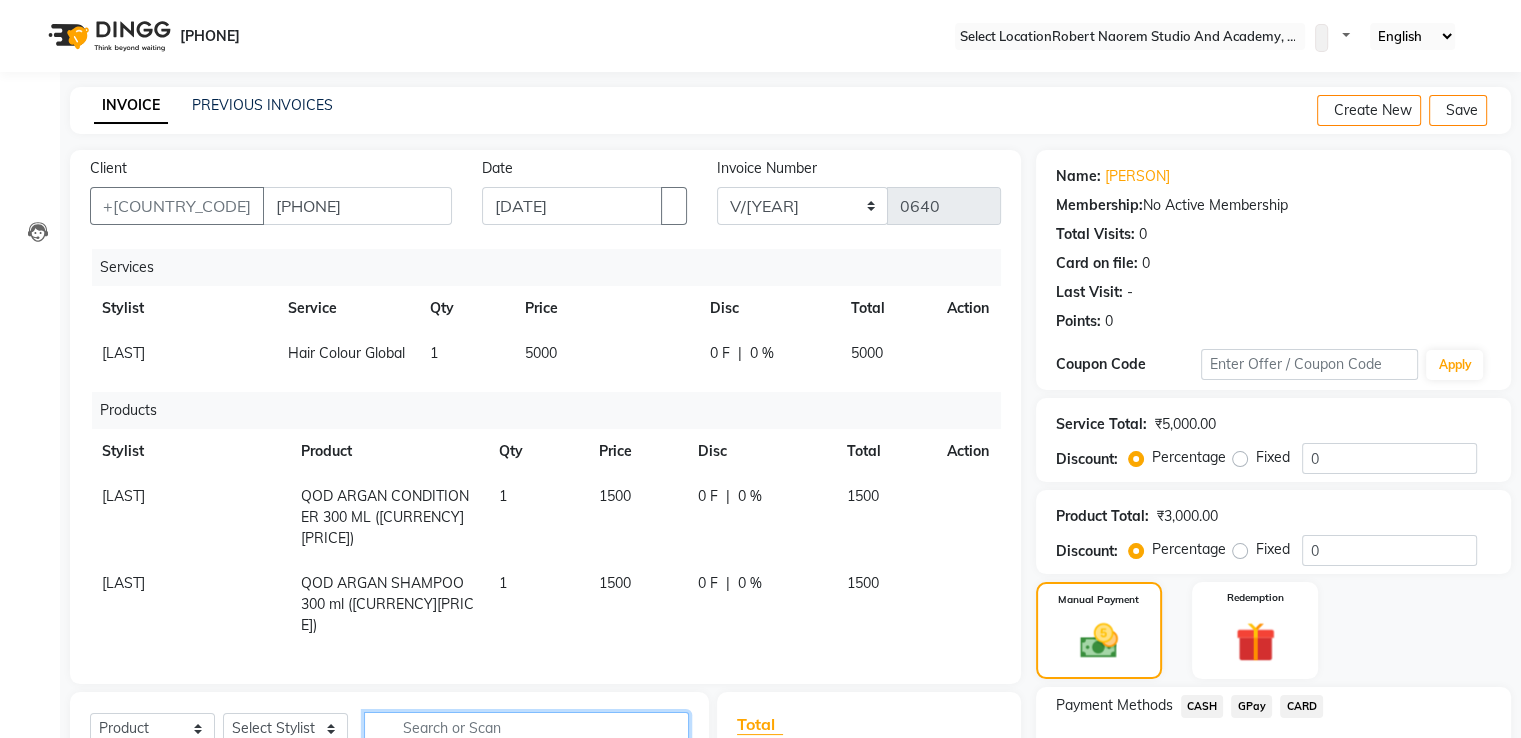 type 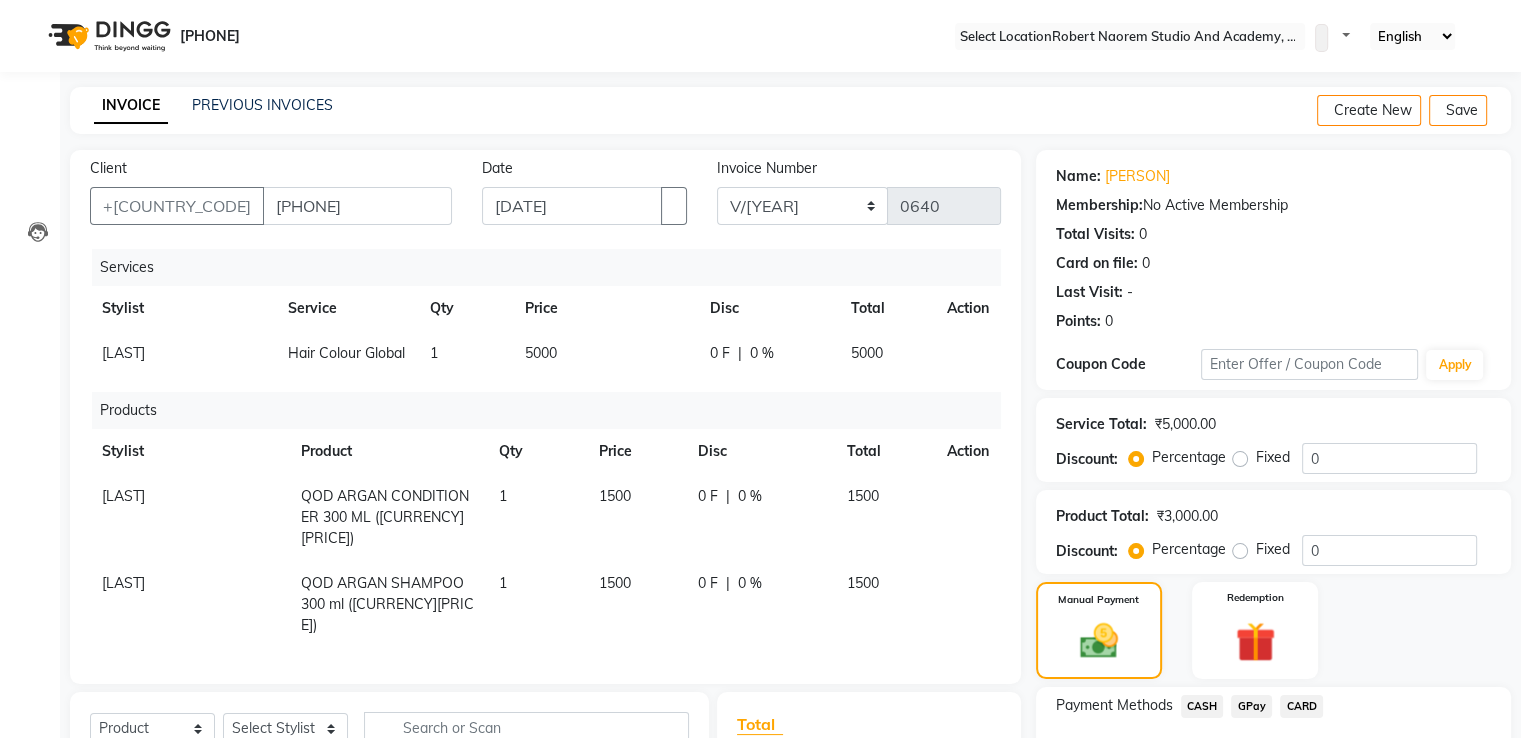 click on "5000" at bounding box center (123, 353) 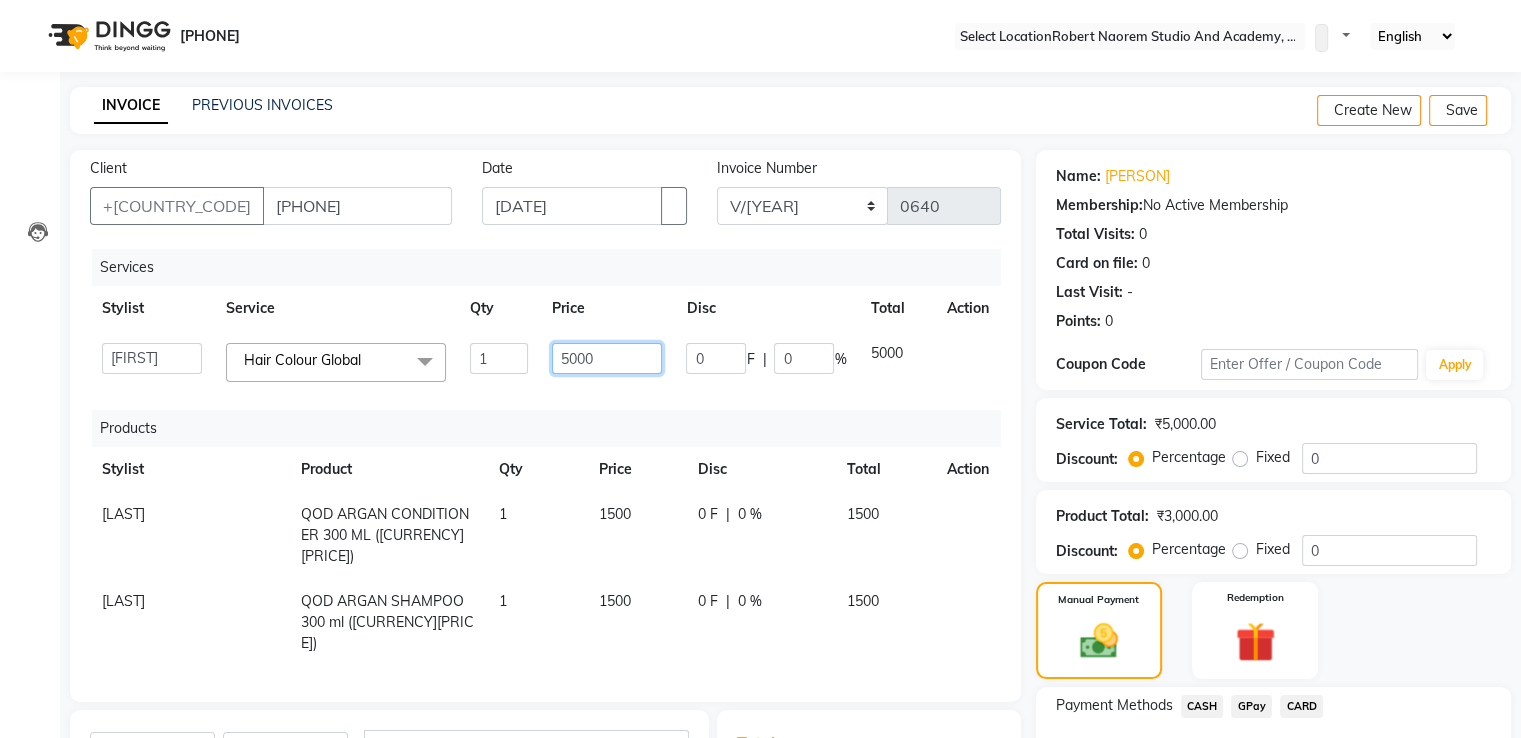 click on "5000" at bounding box center [499, 358] 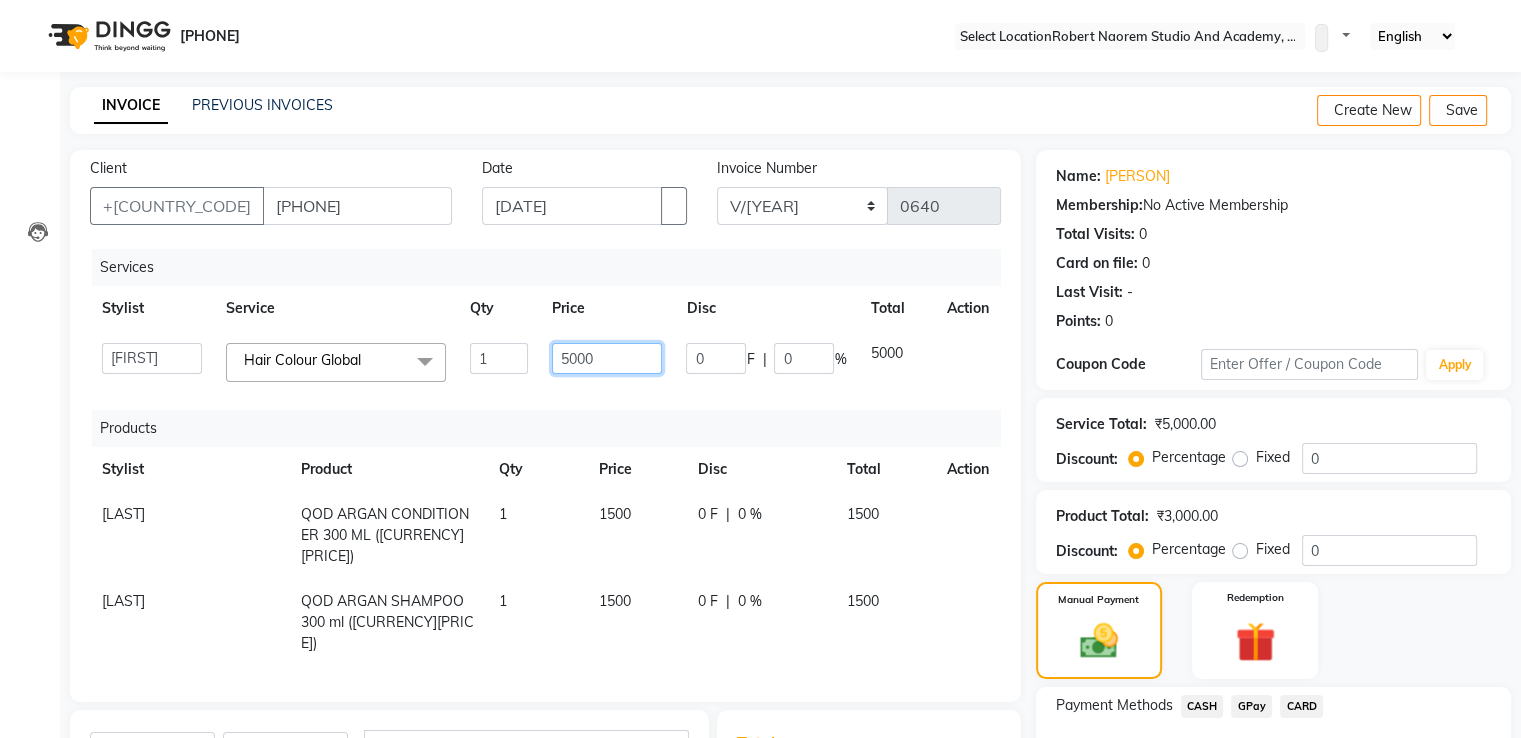 scroll, scrollTop: 283, scrollLeft: 0, axis: vertical 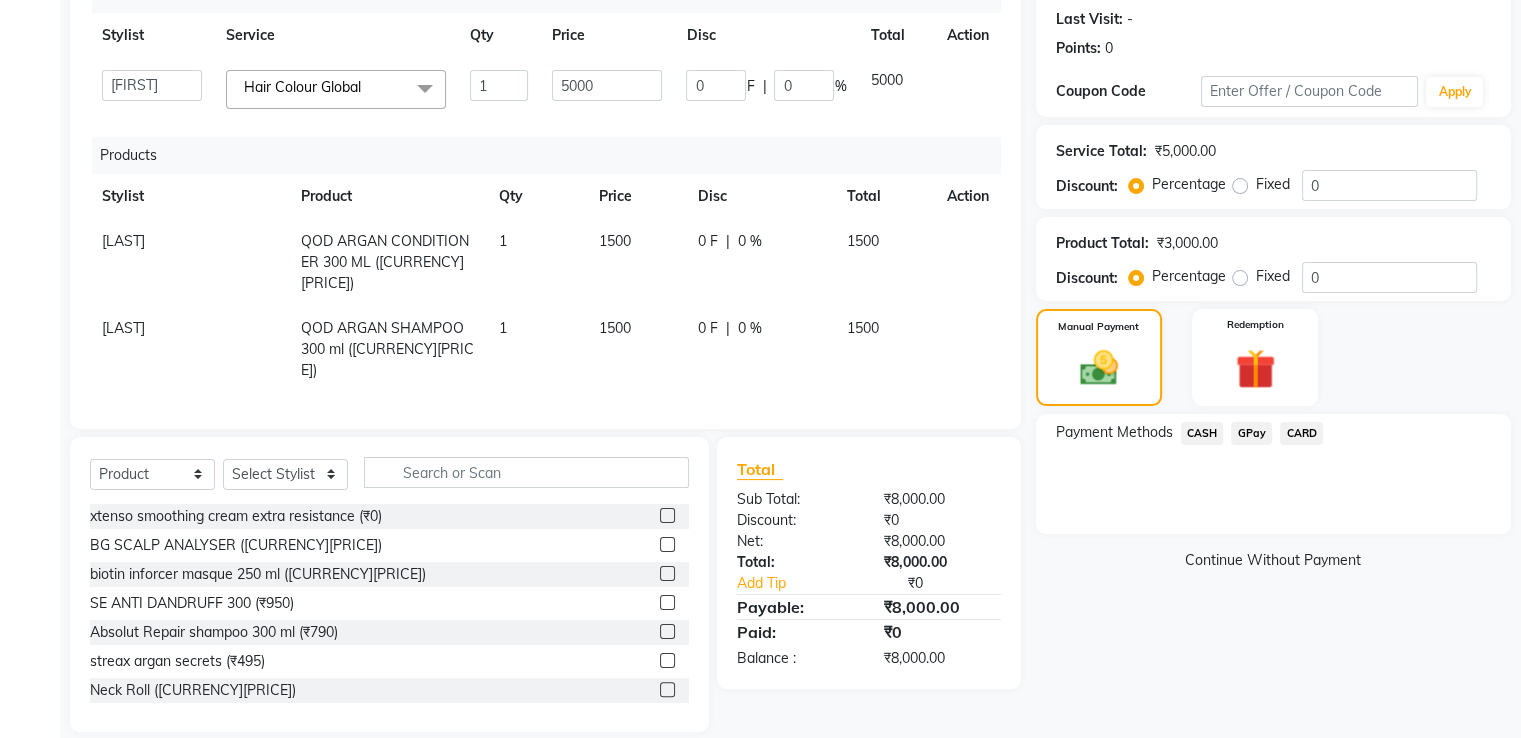 click on "Name: [PERSON]  Membership:  No Active Membership  Total Visits:  [NUMBER] Card on file:  [NUMBER] Last Visit:   - Points:   [NUMBER]  Coupon Code Apply Service Total:  [CURRENCY][PRICE]  Discount:  Percentage   Fixed  [NUMBER] Product Total:  [CURRENCY][PRICE]  Discount:  Percentage   Fixed  [NUMBER] Manual Payment Redemption Payment Methods  CASH   GPay   CARD   Continue Without Payment" at bounding box center [1281, 304] 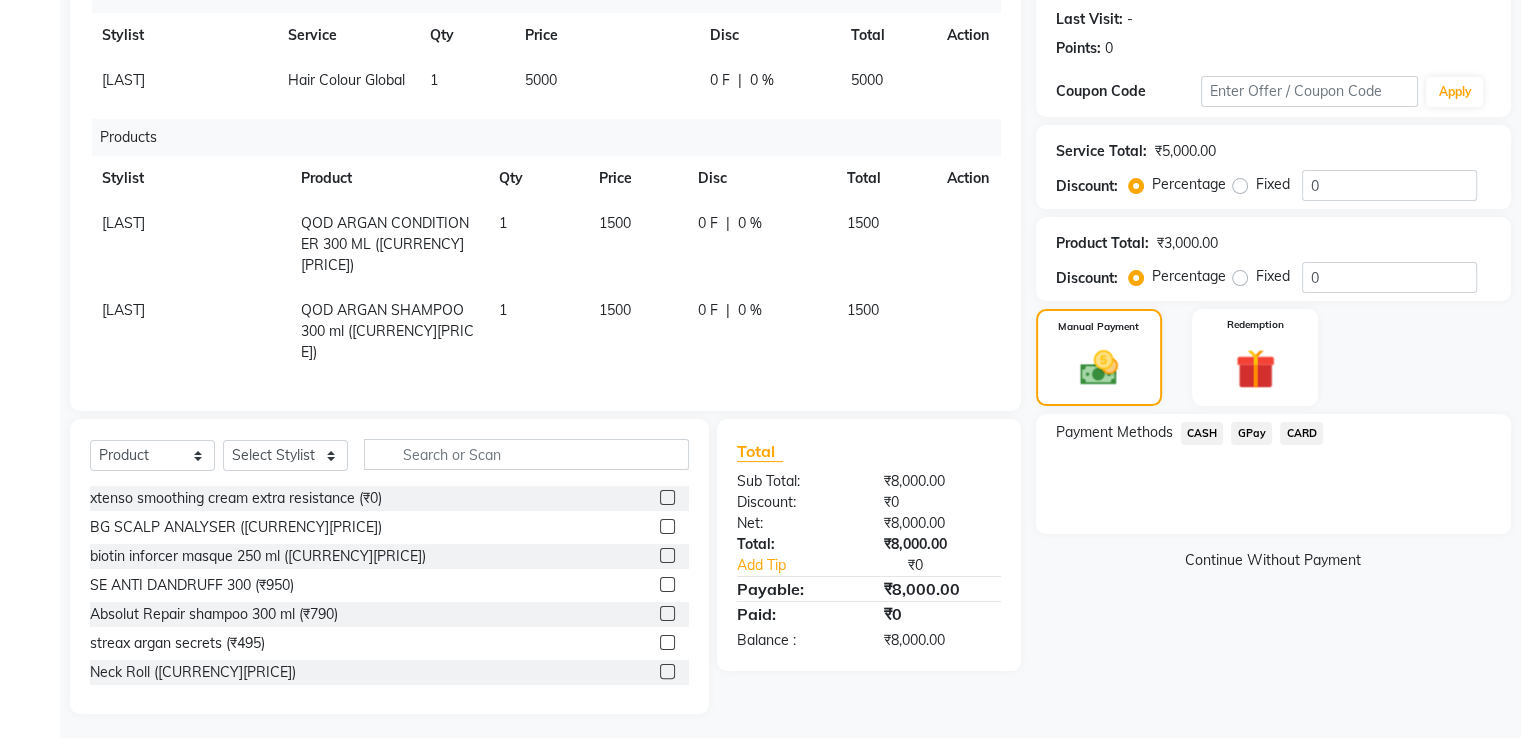 scroll, scrollTop: 0, scrollLeft: 0, axis: both 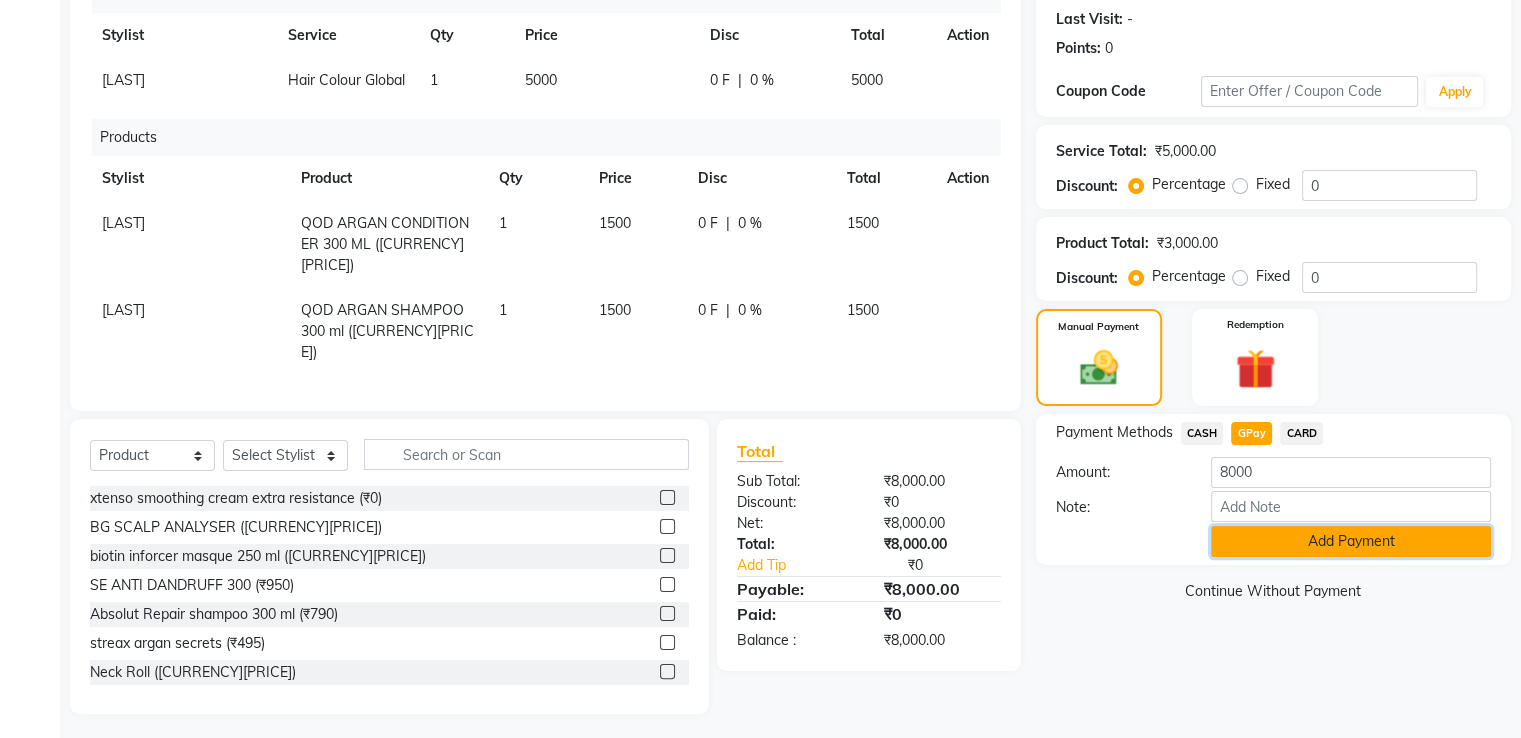 click on "Add Payment" at bounding box center (1351, 541) 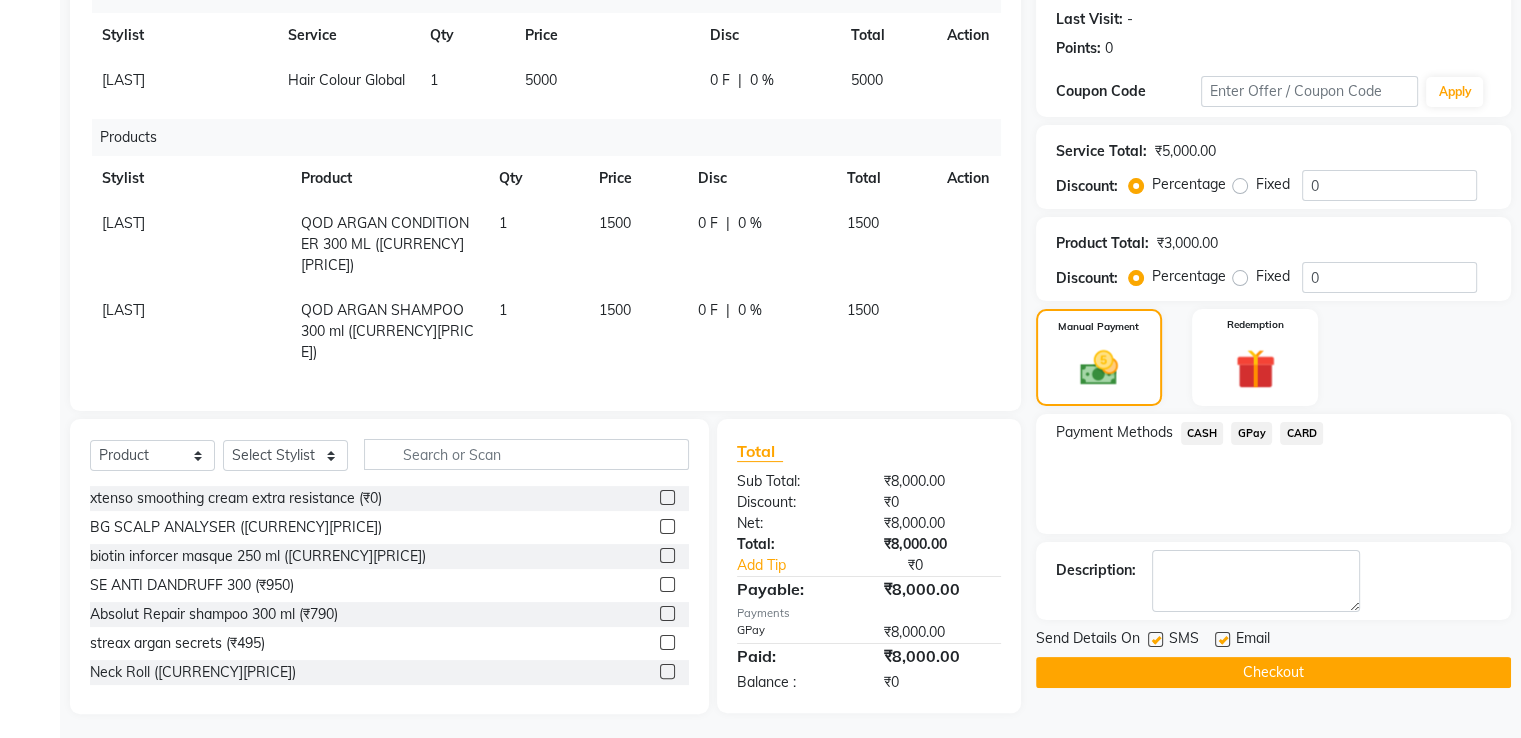 click on "Name: [FIRST] [LAST] Membership: No Active Membership Total Visits: 0 Card on file: 0 Last Visit: - Points: 0 Coupon Code Apply Service Total: ₹5,000.00 Discount: Percentage Fixed 0 Product Total: ₹3,000.00 Discount: Percentage Fixed 0 Manual Payment Redemption Payment Methods CASH GPay CARD Description: Send Details On SMS Email Checkout" at bounding box center (1281, 295) 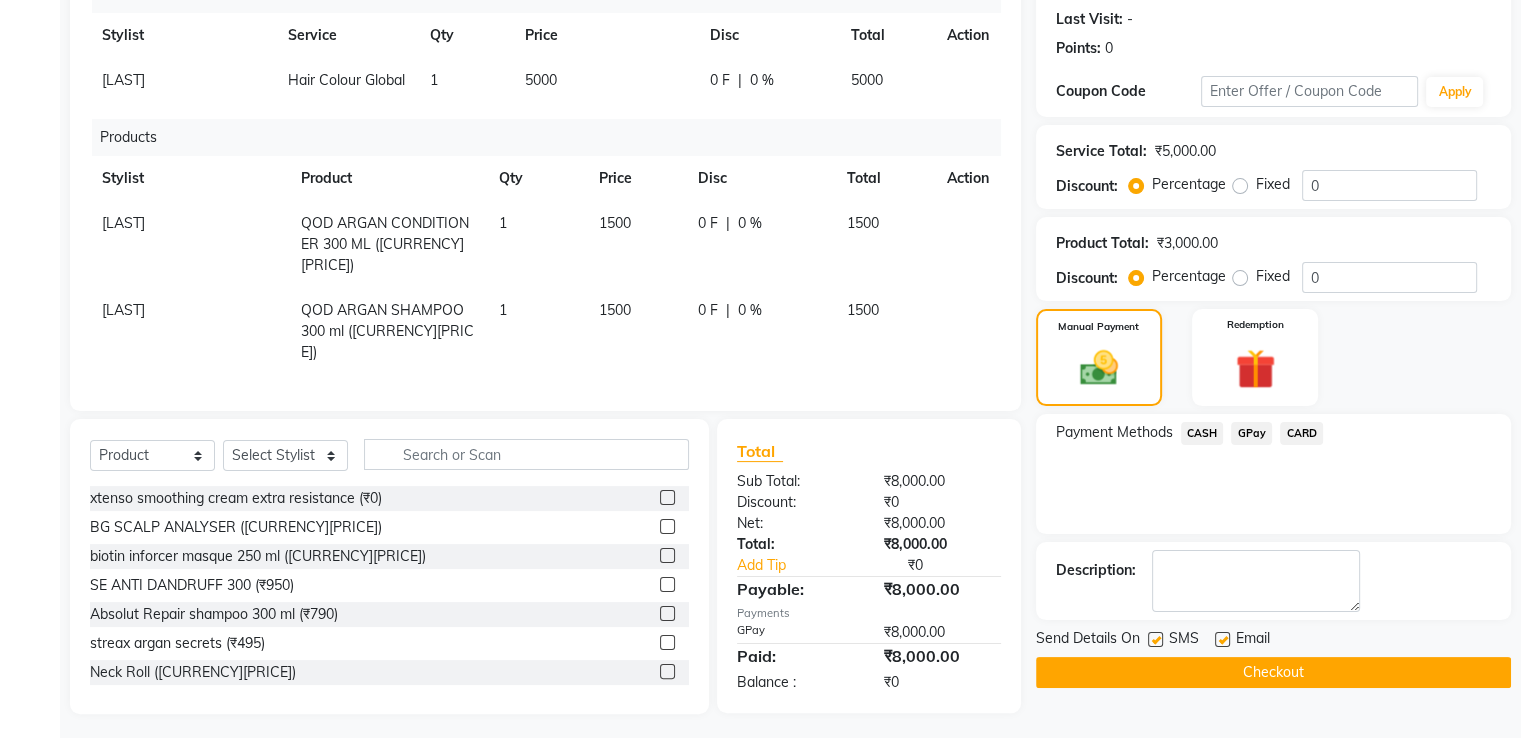 click on "Description:" at bounding box center [1273, 435] 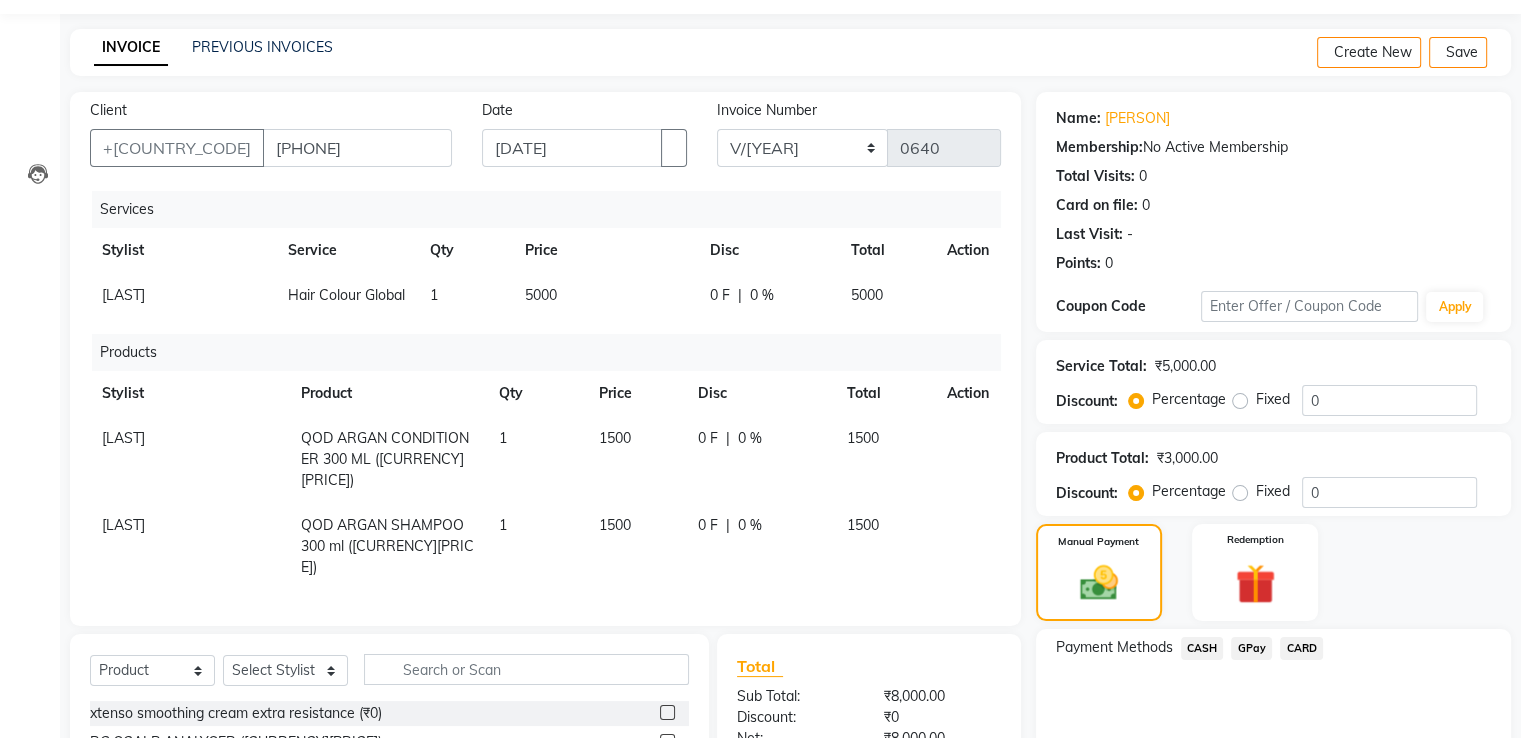 scroll, scrollTop: 70, scrollLeft: 0, axis: vertical 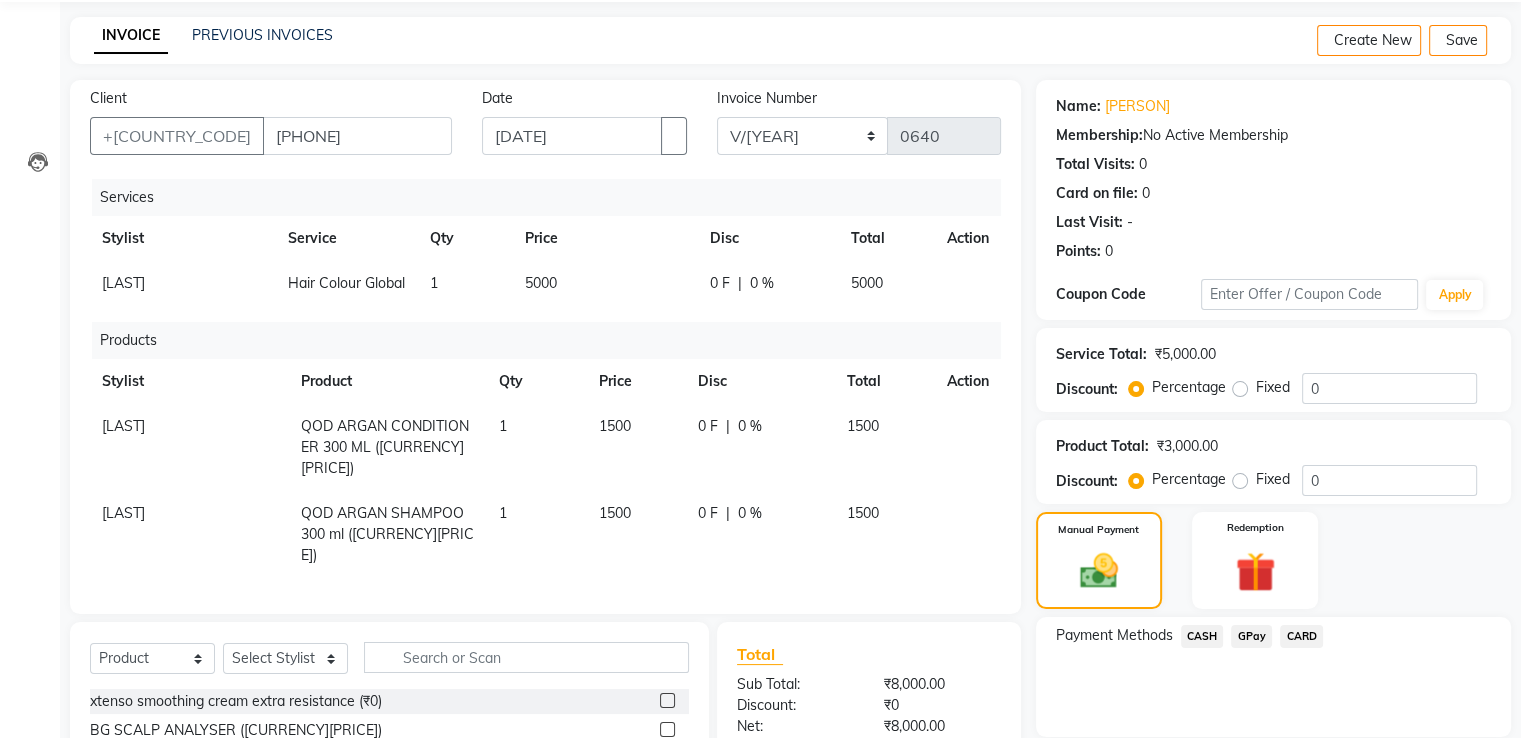 click at bounding box center (955, 273) 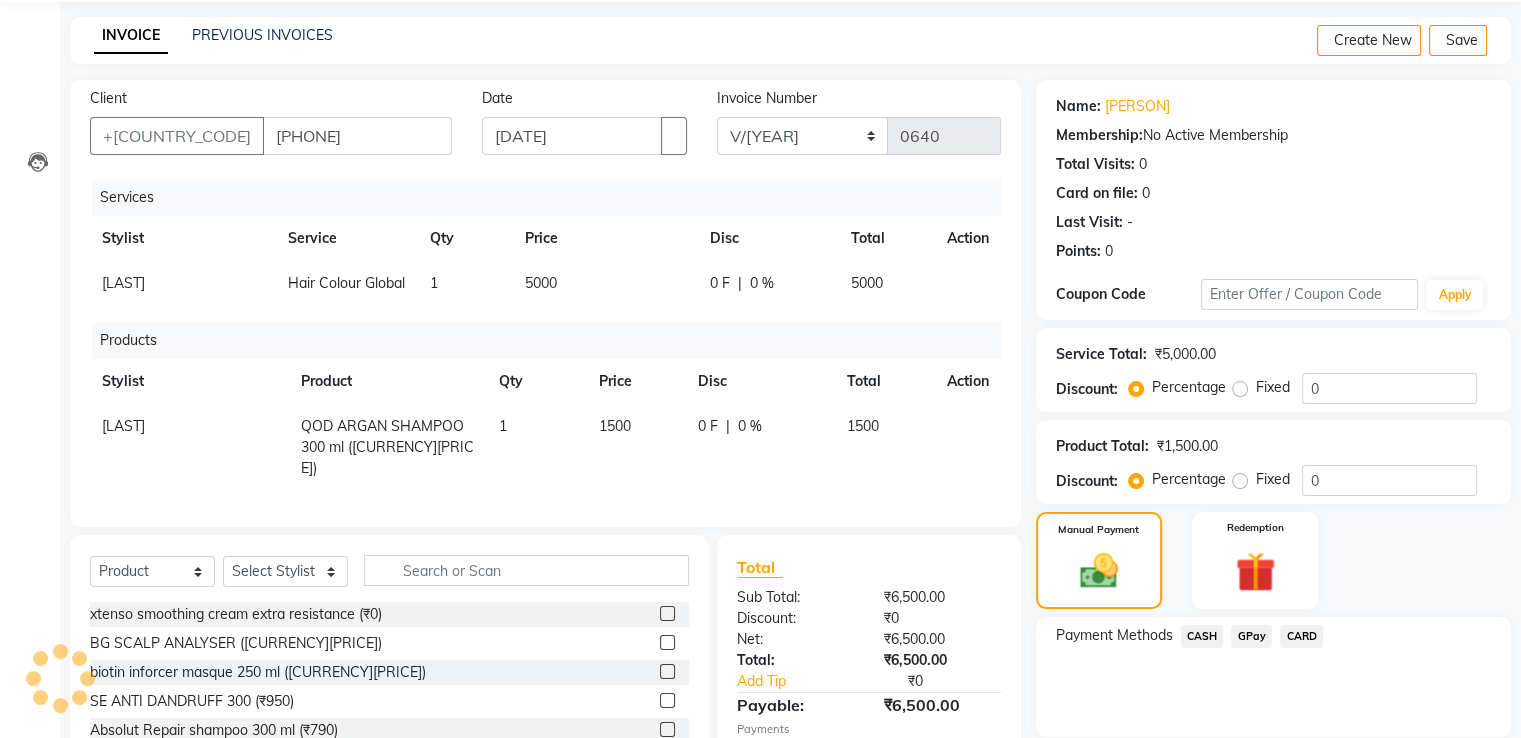click at bounding box center (955, 273) 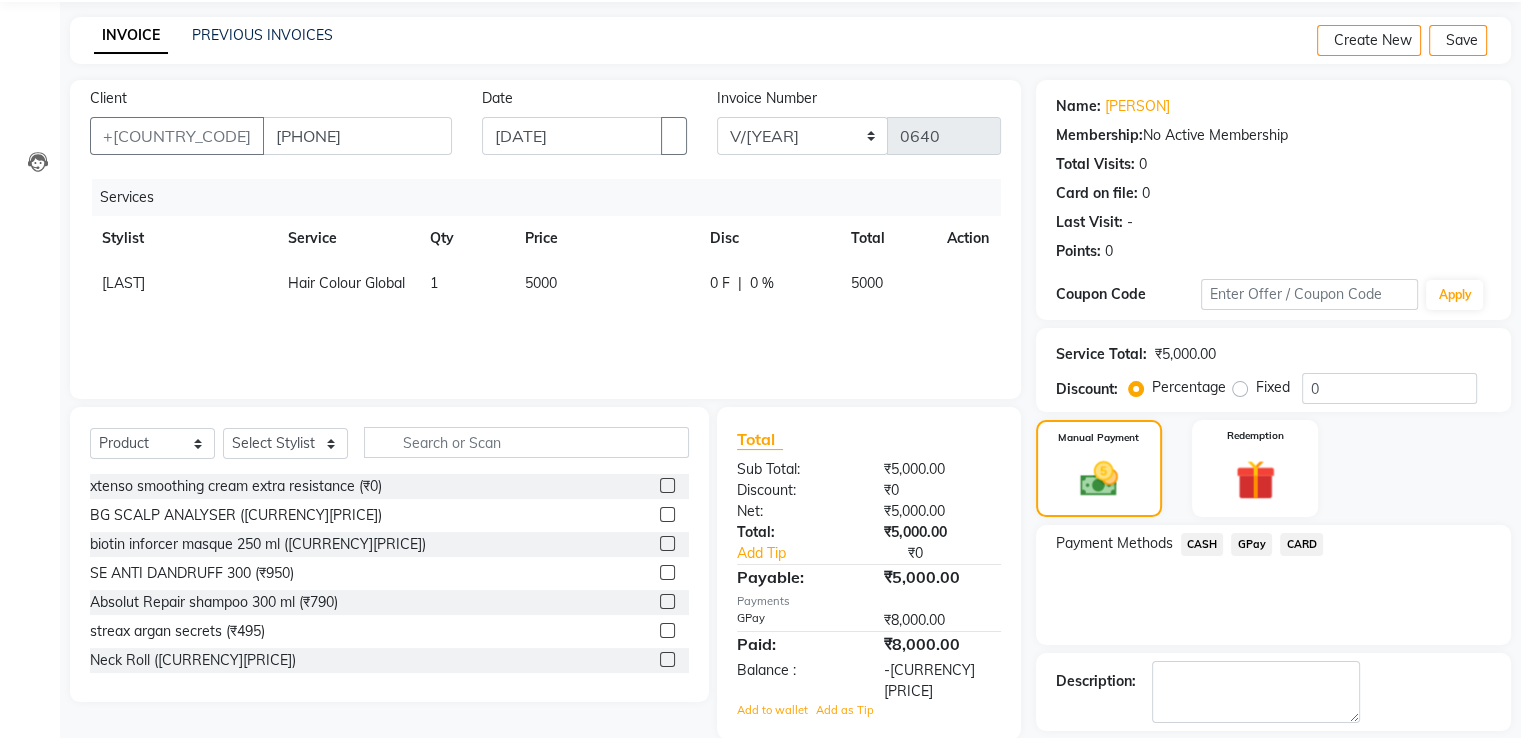 click on "GPay" at bounding box center (1202, 544) 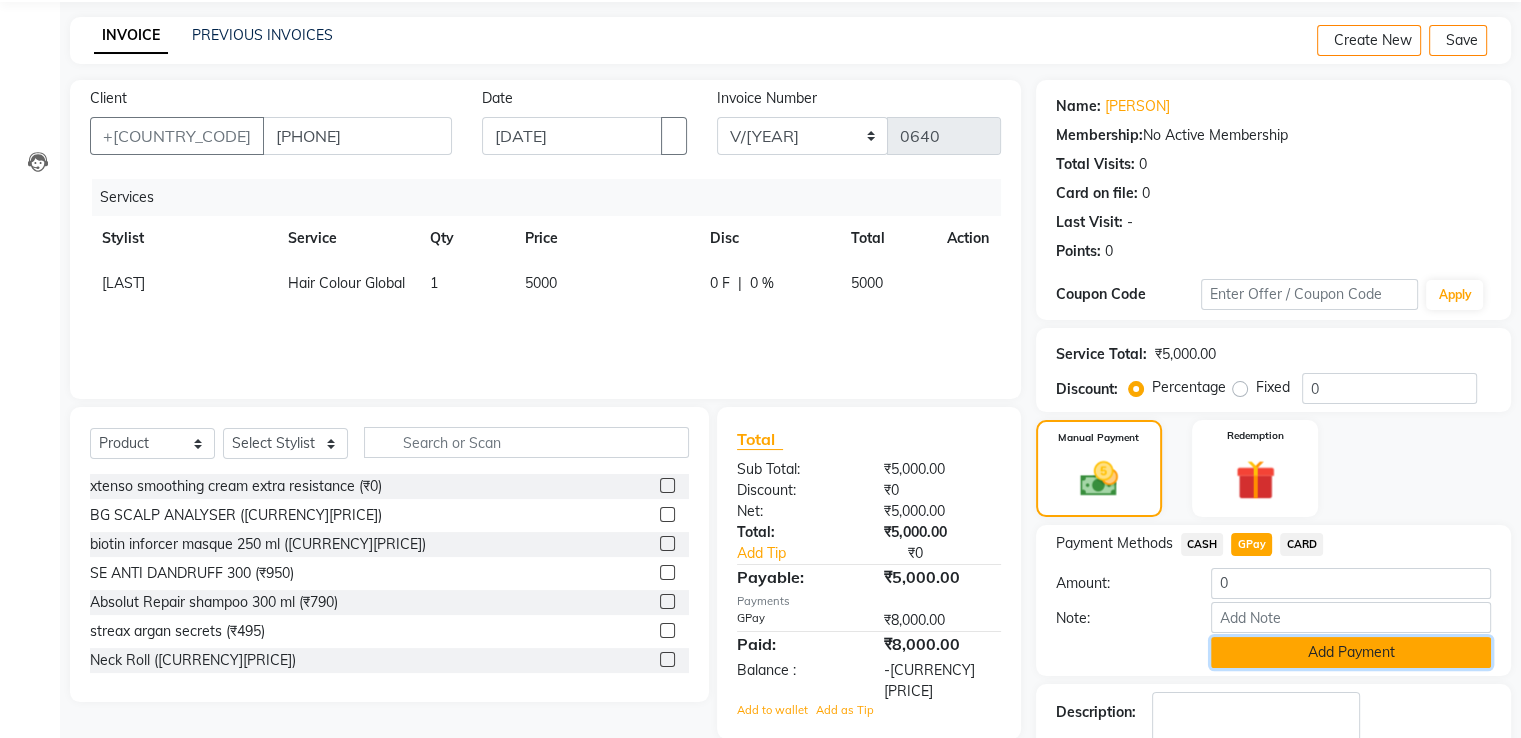 click on "Add Payment" at bounding box center [1351, 652] 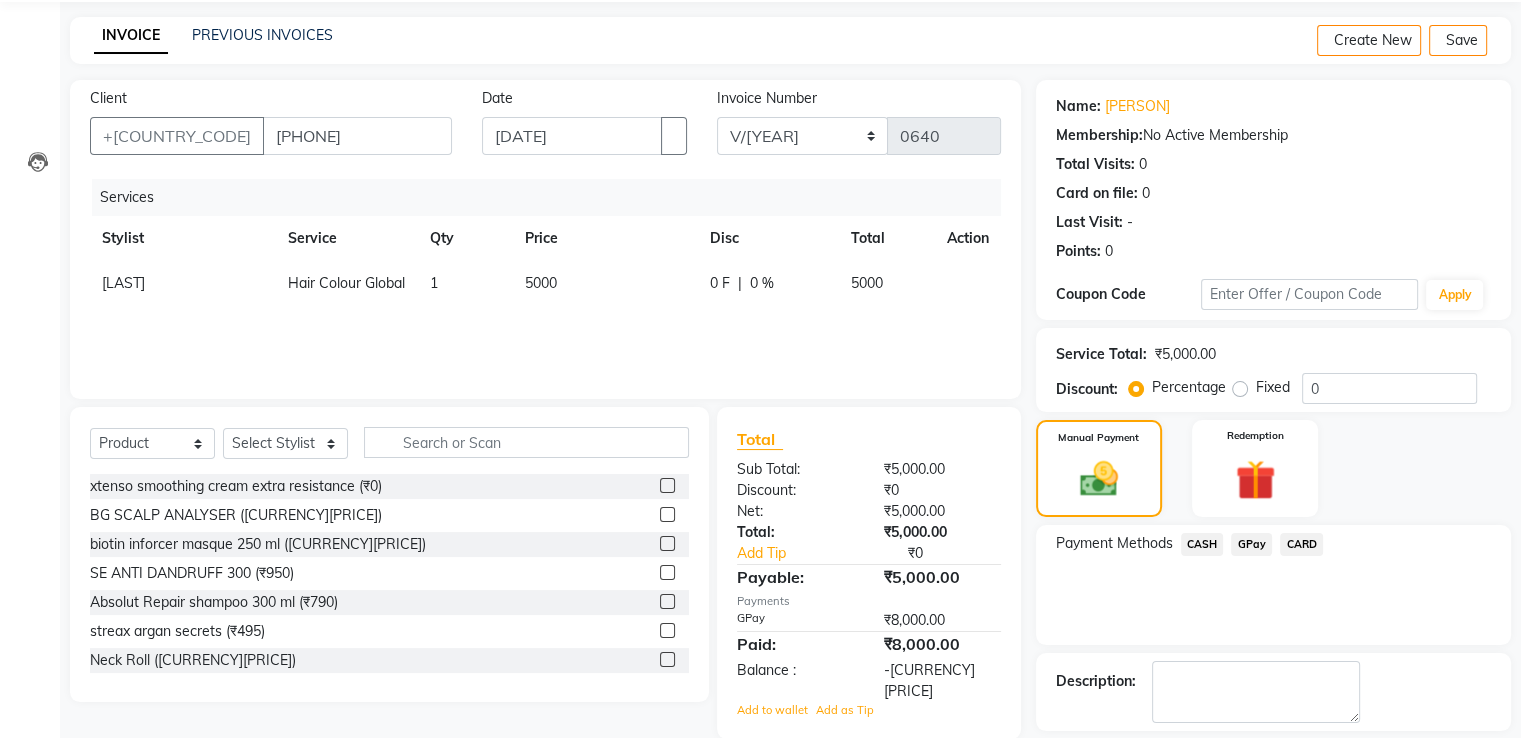 click at bounding box center (949, 620) 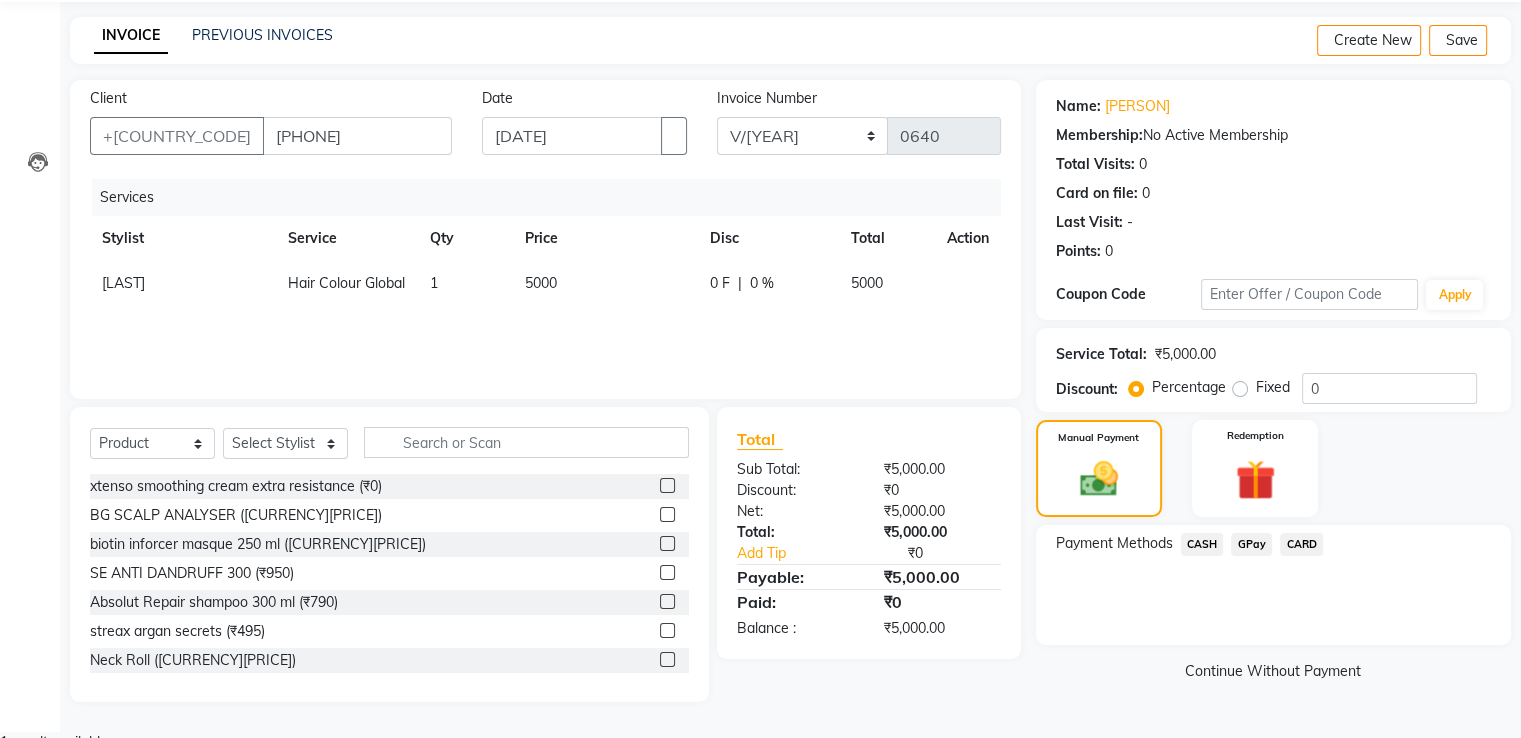 scroll, scrollTop: 64, scrollLeft: 0, axis: vertical 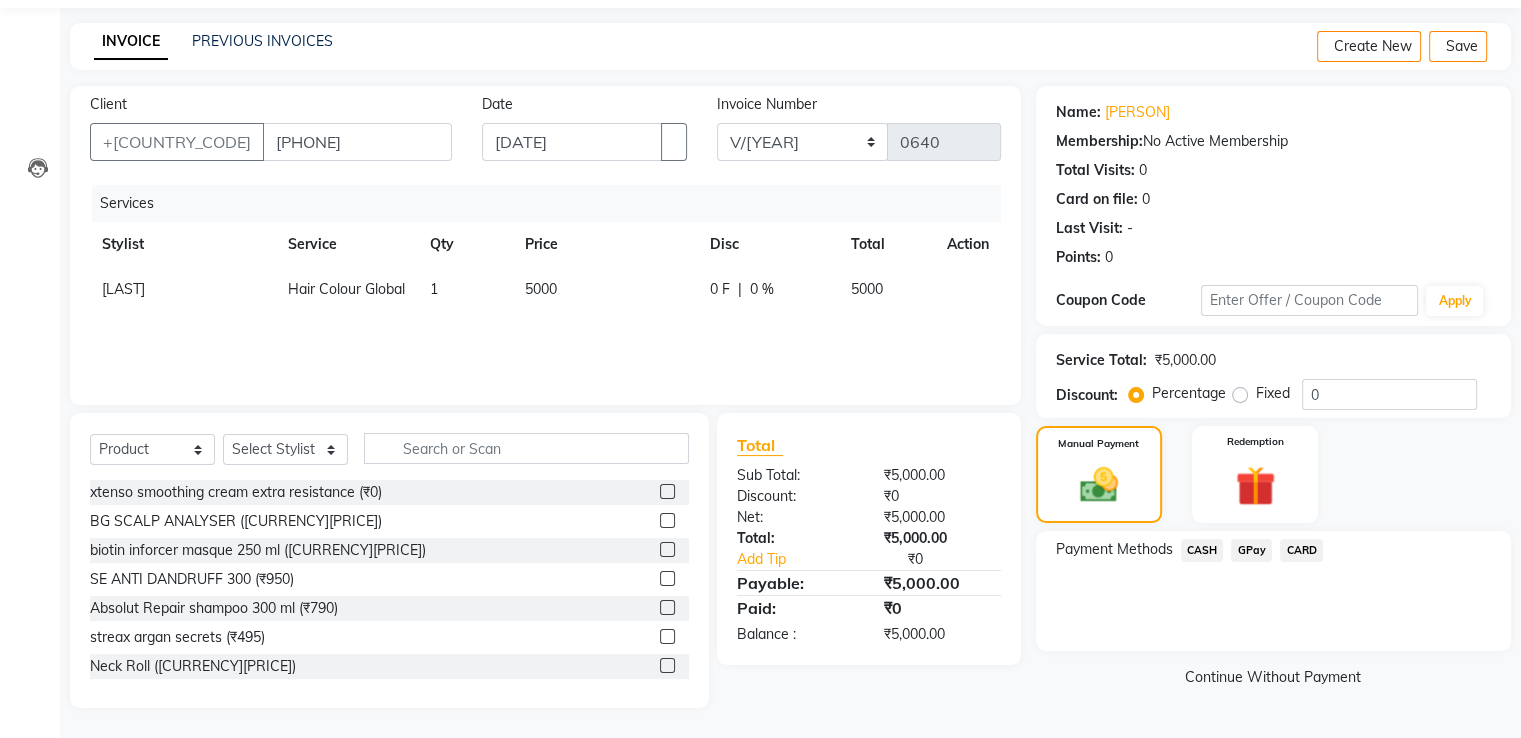 click on "GPay" at bounding box center (1202, 550) 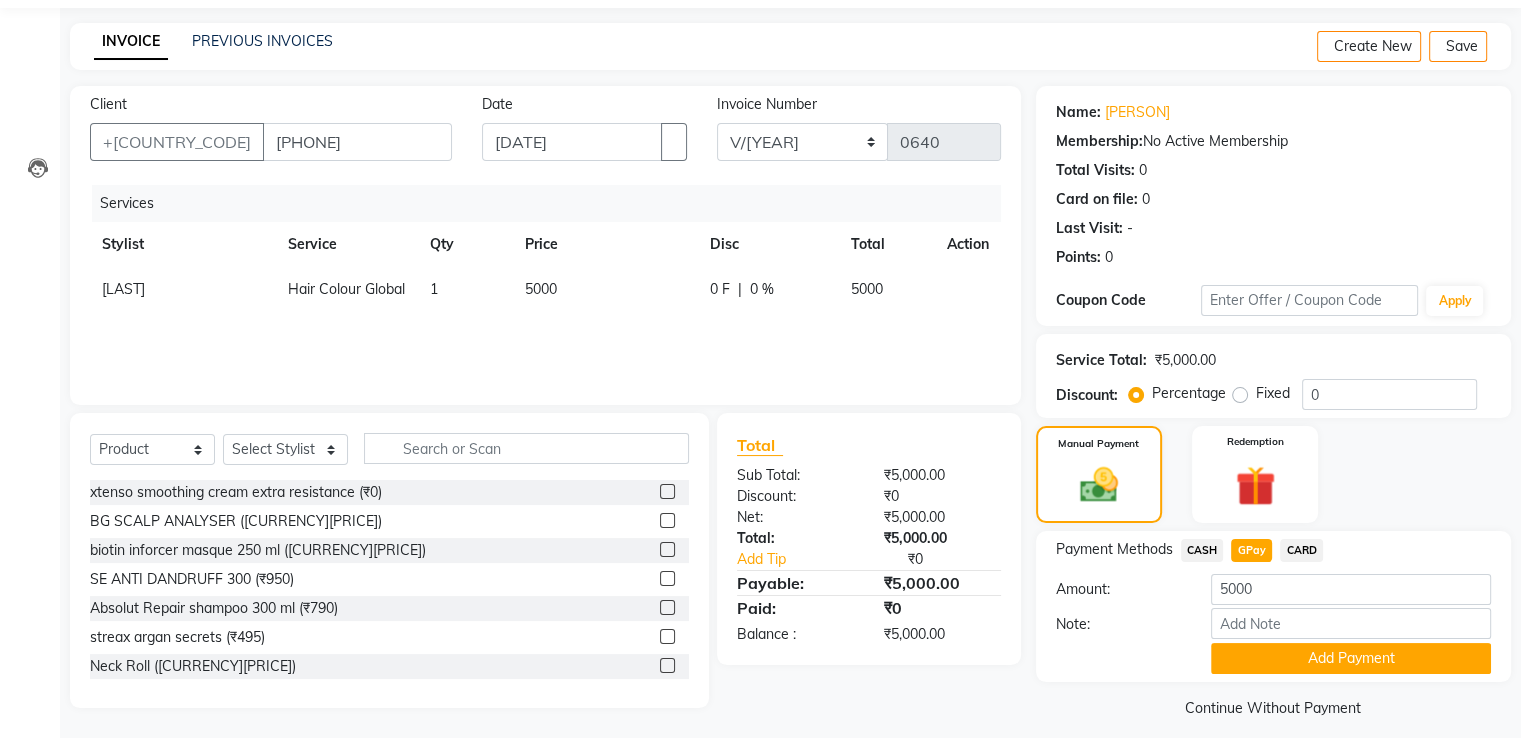 scroll, scrollTop: 70, scrollLeft: 0, axis: vertical 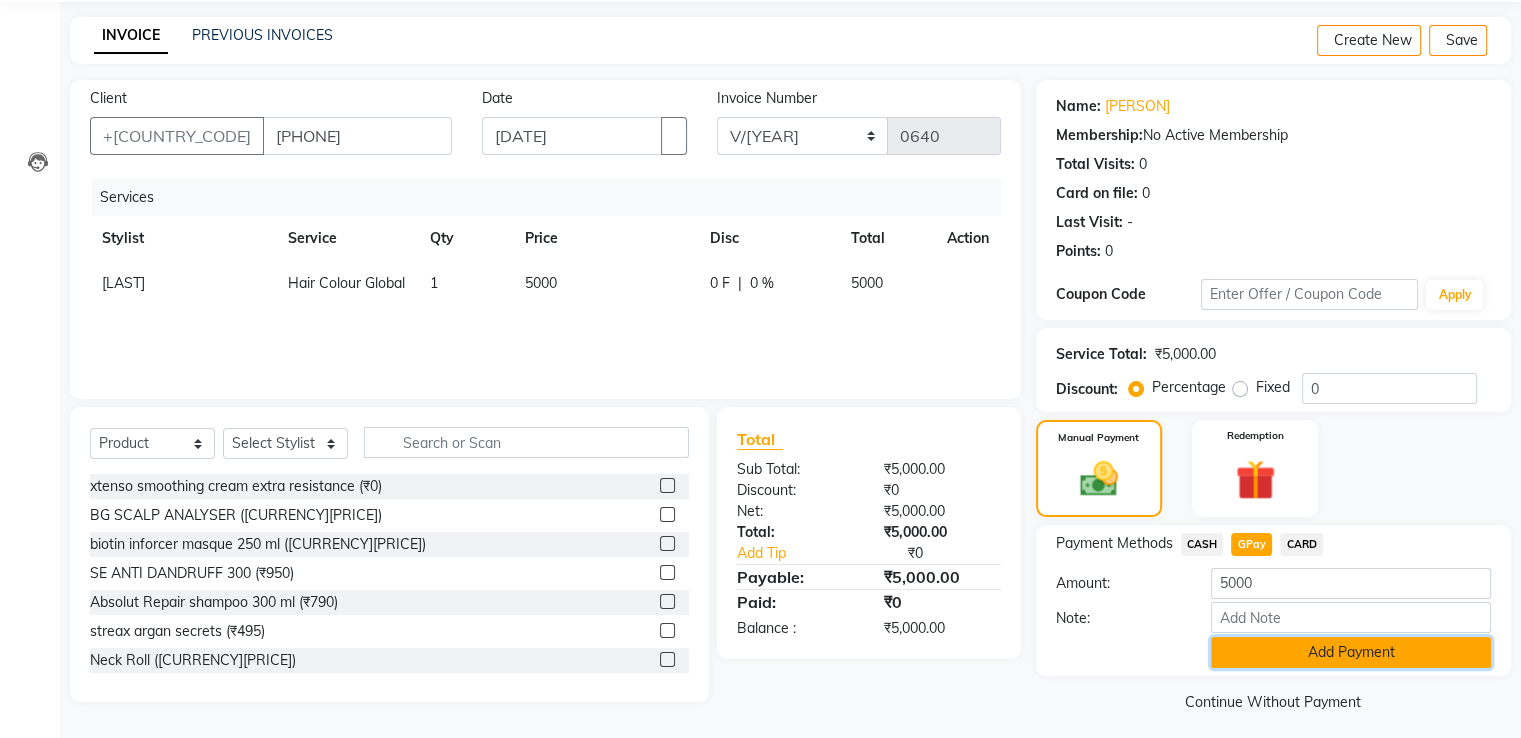 click on "Add Payment" at bounding box center [1351, 652] 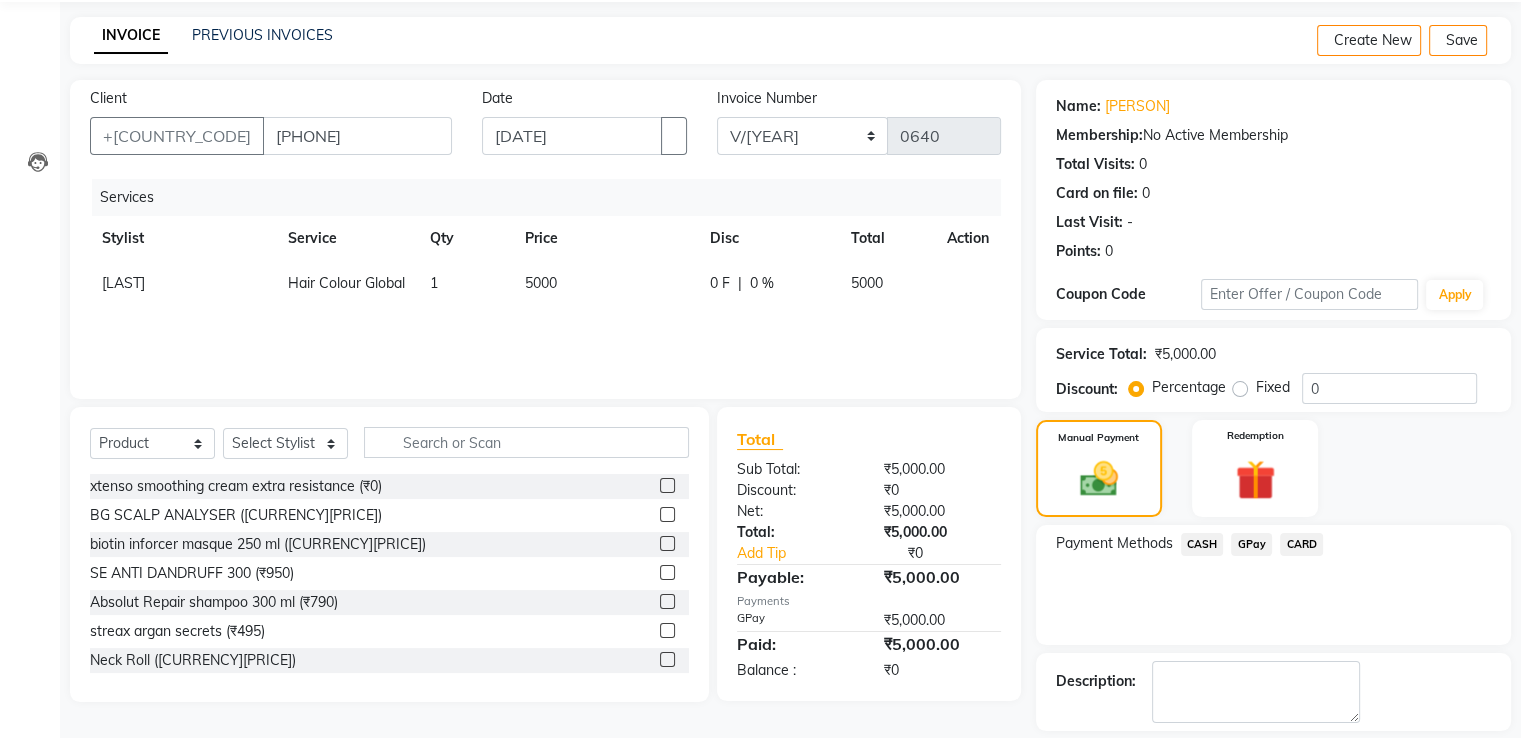 scroll, scrollTop: 163, scrollLeft: 0, axis: vertical 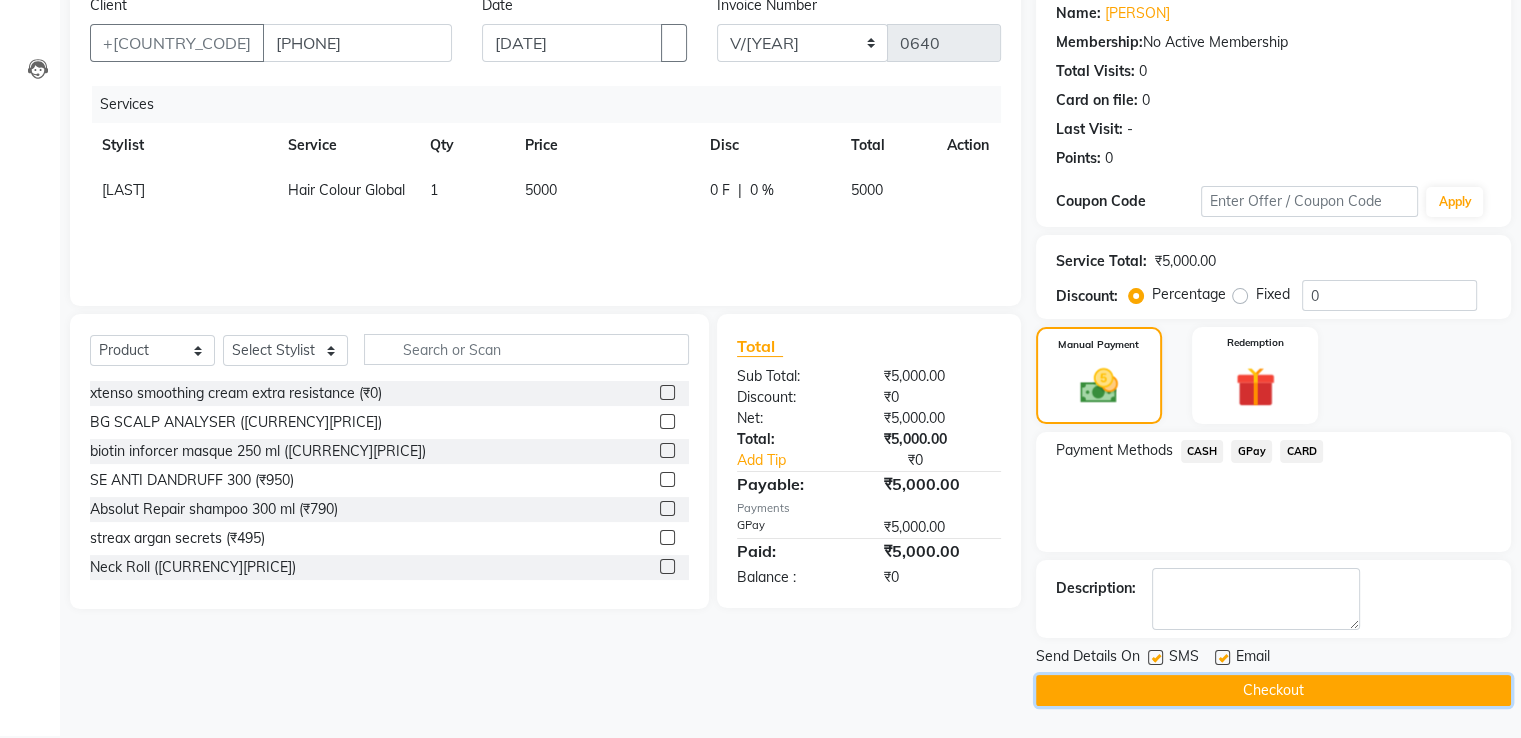 click on "Checkout" at bounding box center [1273, 690] 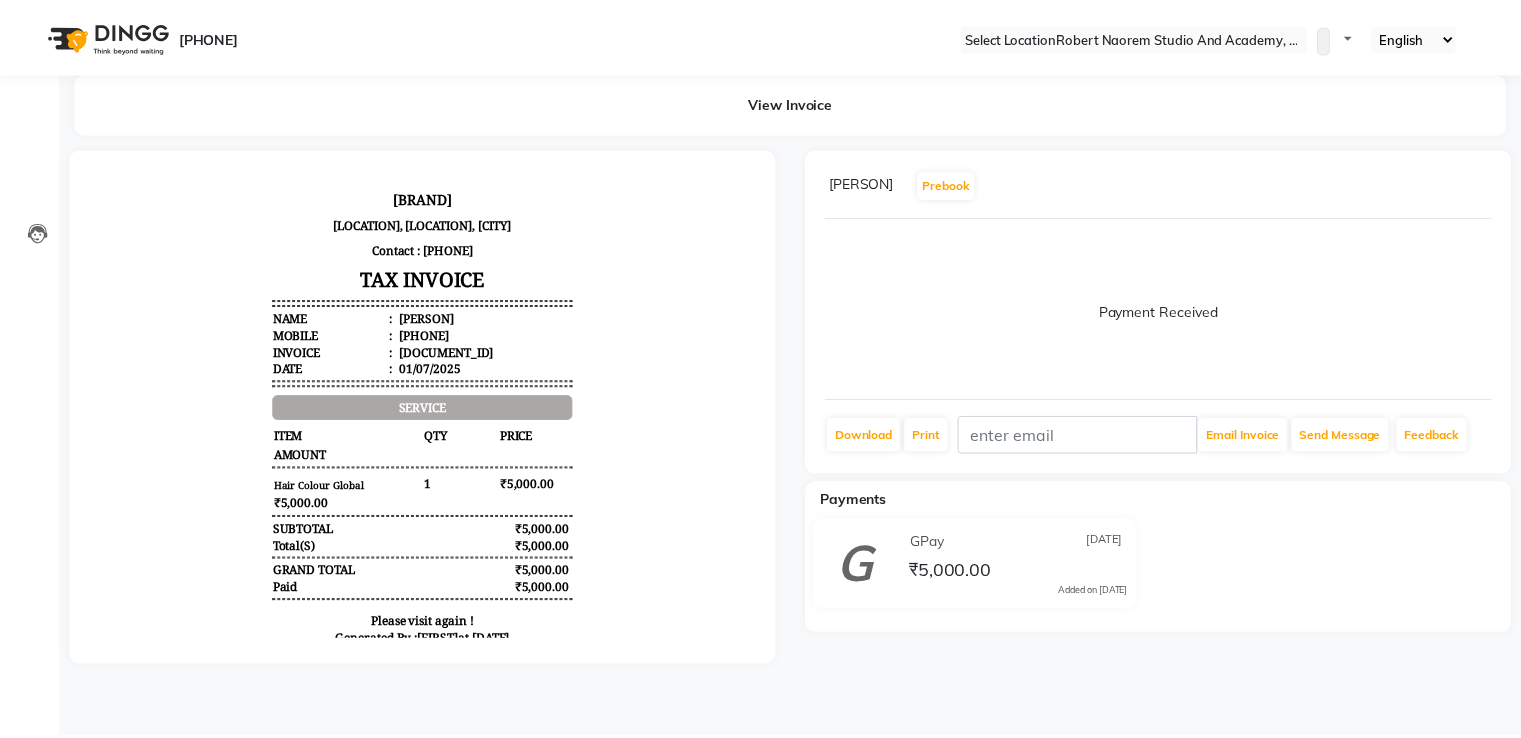 scroll, scrollTop: 0, scrollLeft: 0, axis: both 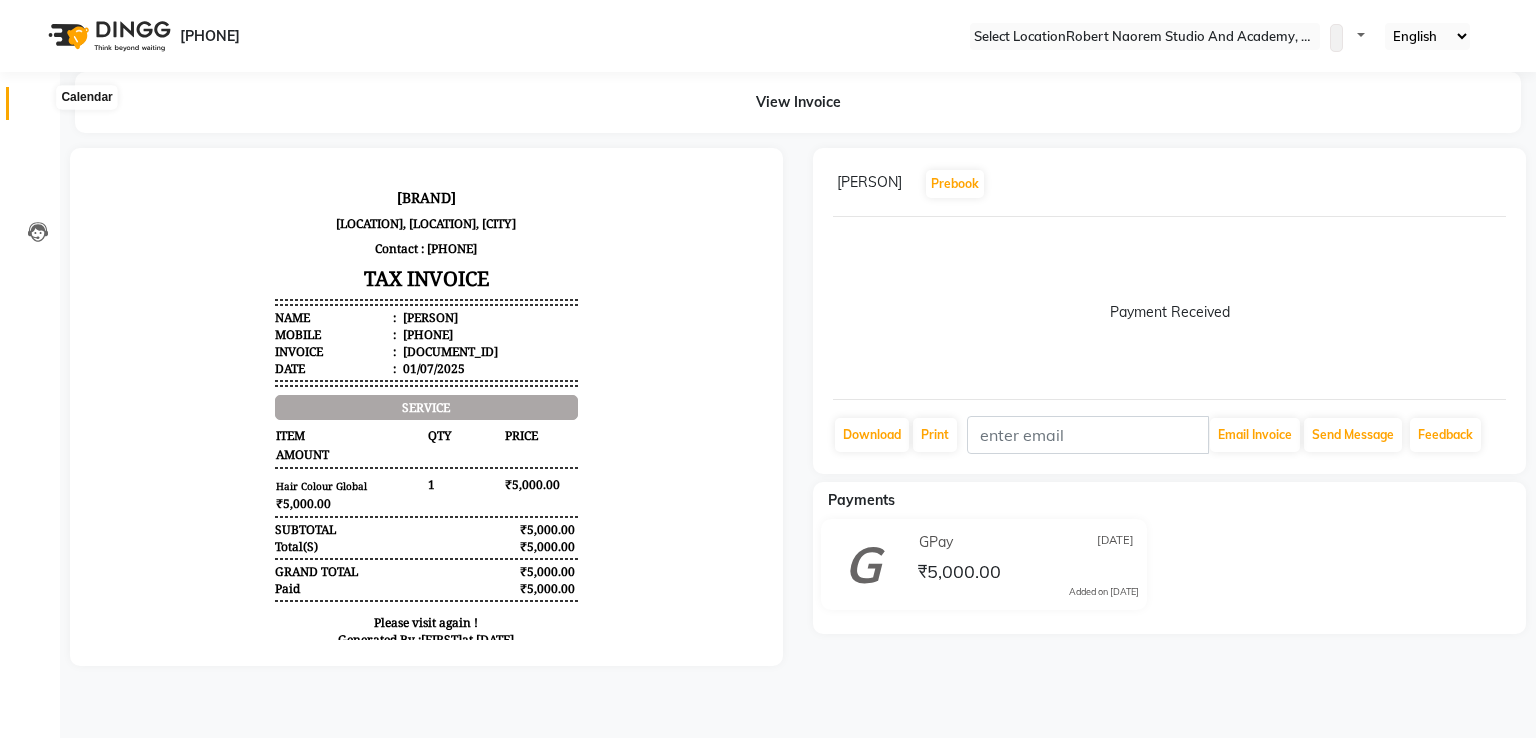 click at bounding box center [38, 108] 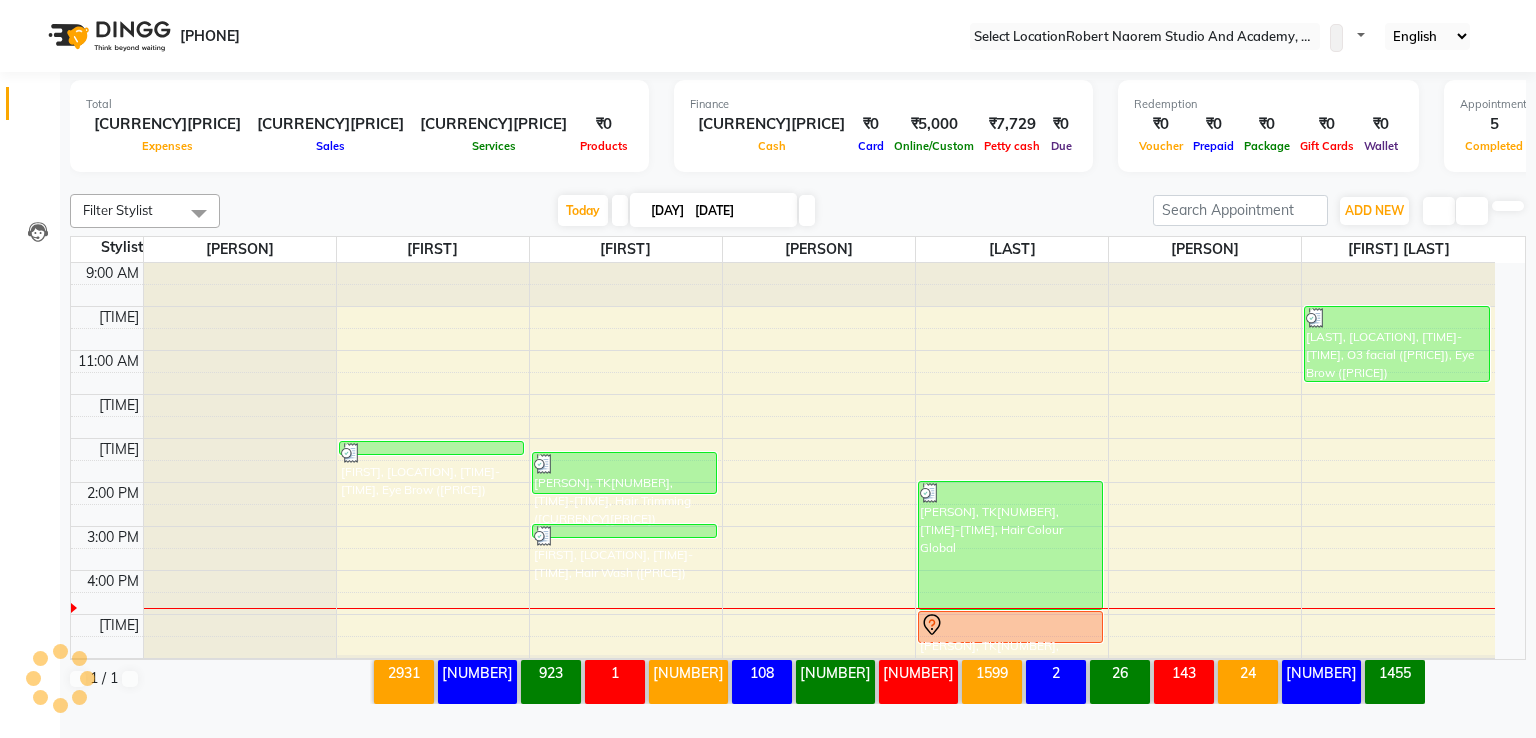 scroll, scrollTop: 0, scrollLeft: 0, axis: both 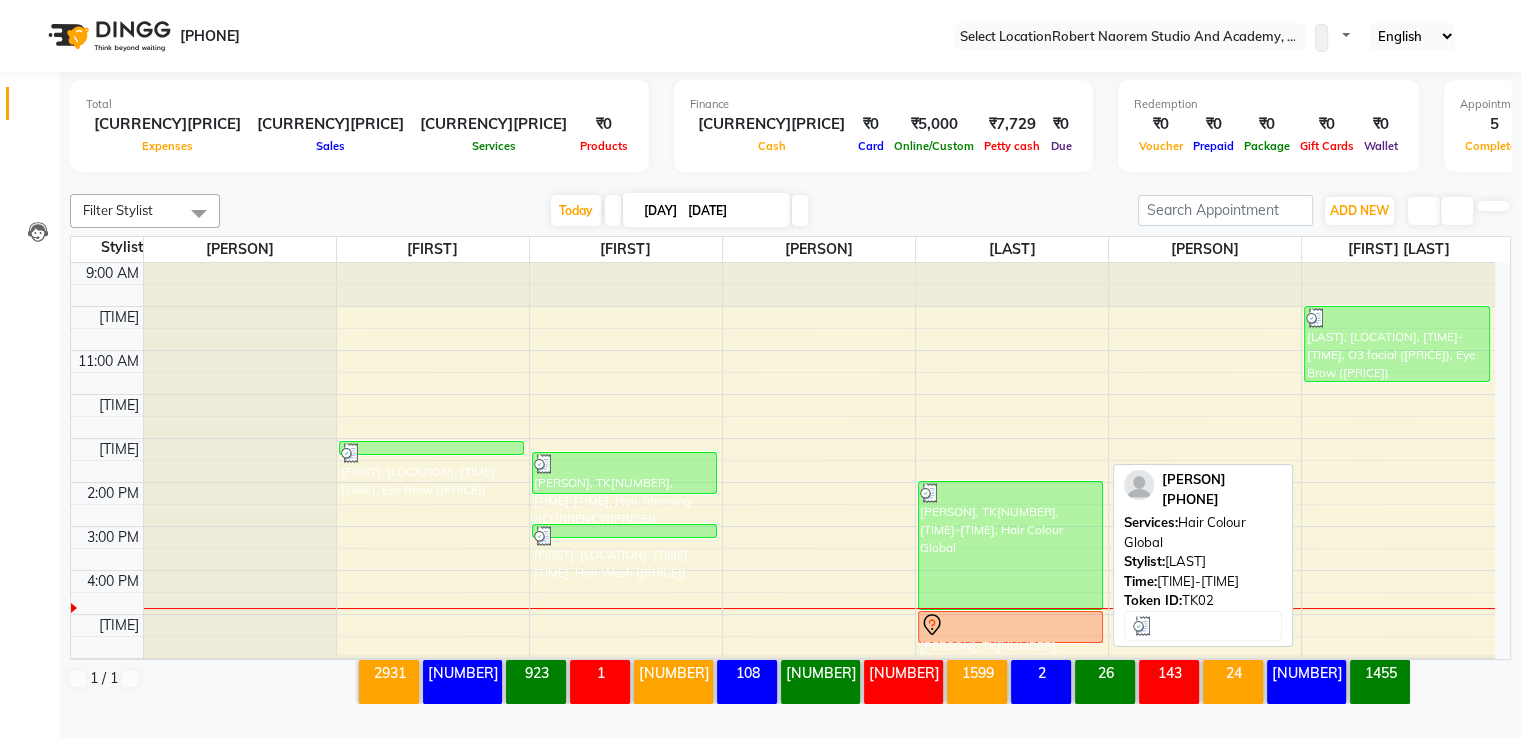 click on "[PERSON], TK[NUMBER], [TIME]-[TIME], Hair Colour Global" at bounding box center [431, 448] 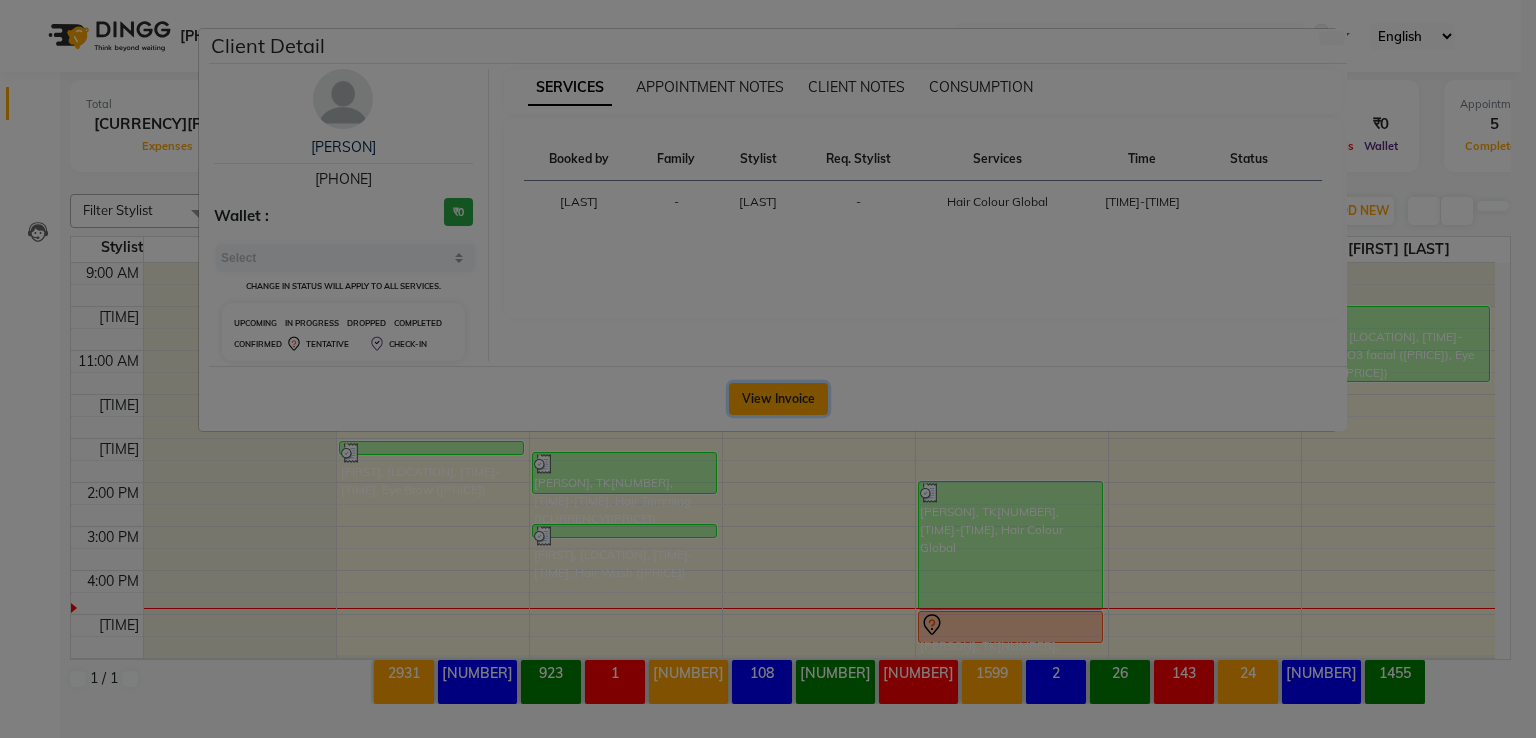 click on "View Invoice" at bounding box center (778, 399) 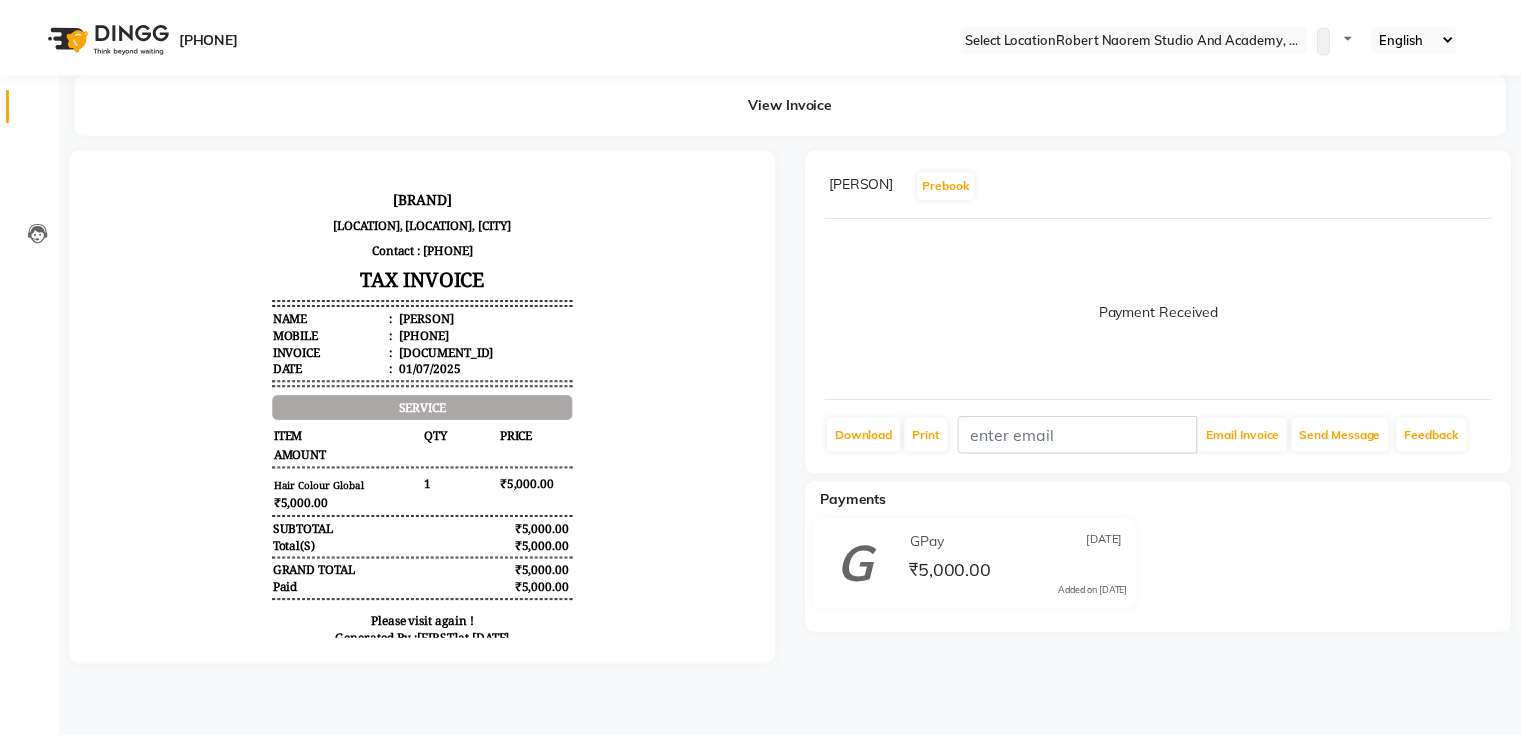 scroll, scrollTop: 0, scrollLeft: 0, axis: both 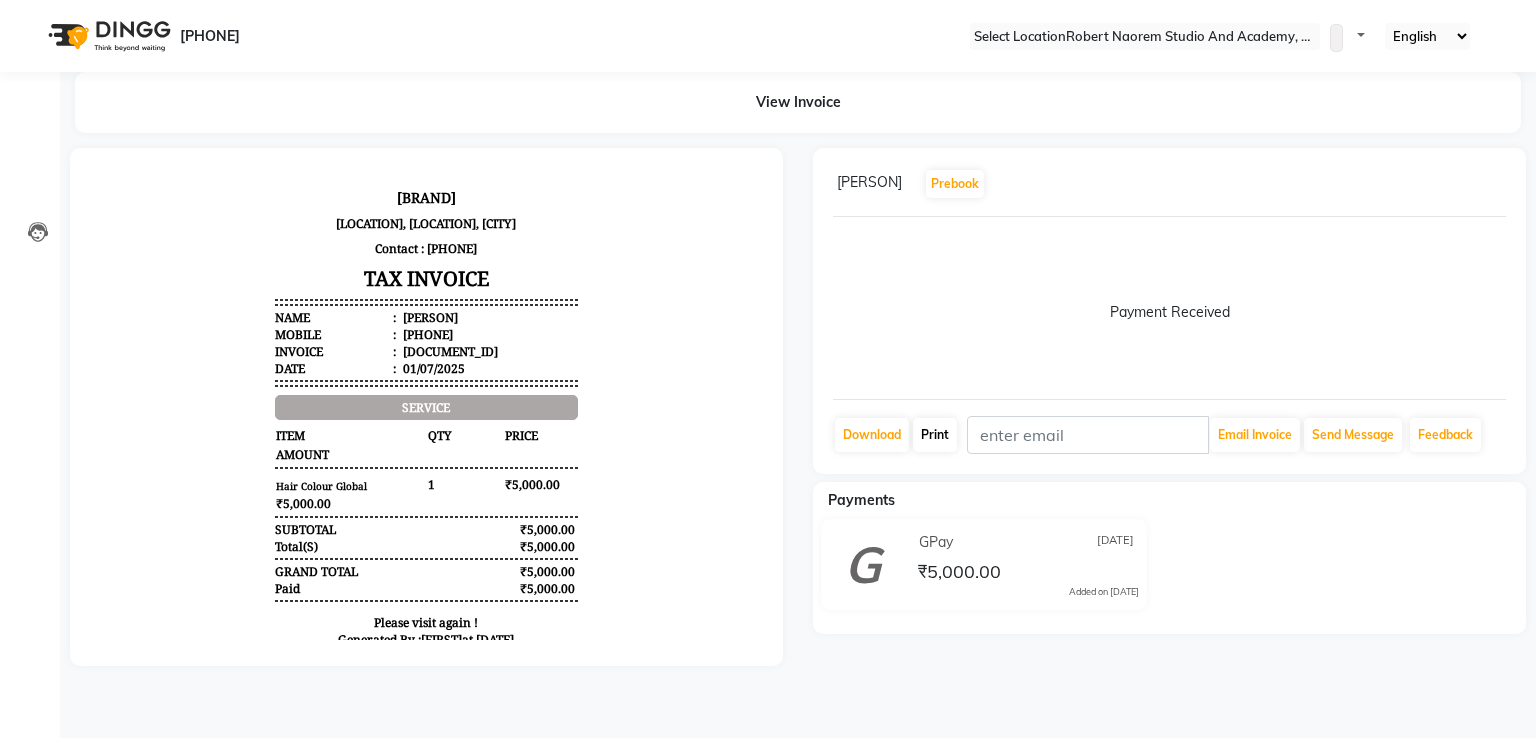 click on "Print" at bounding box center [872, 435] 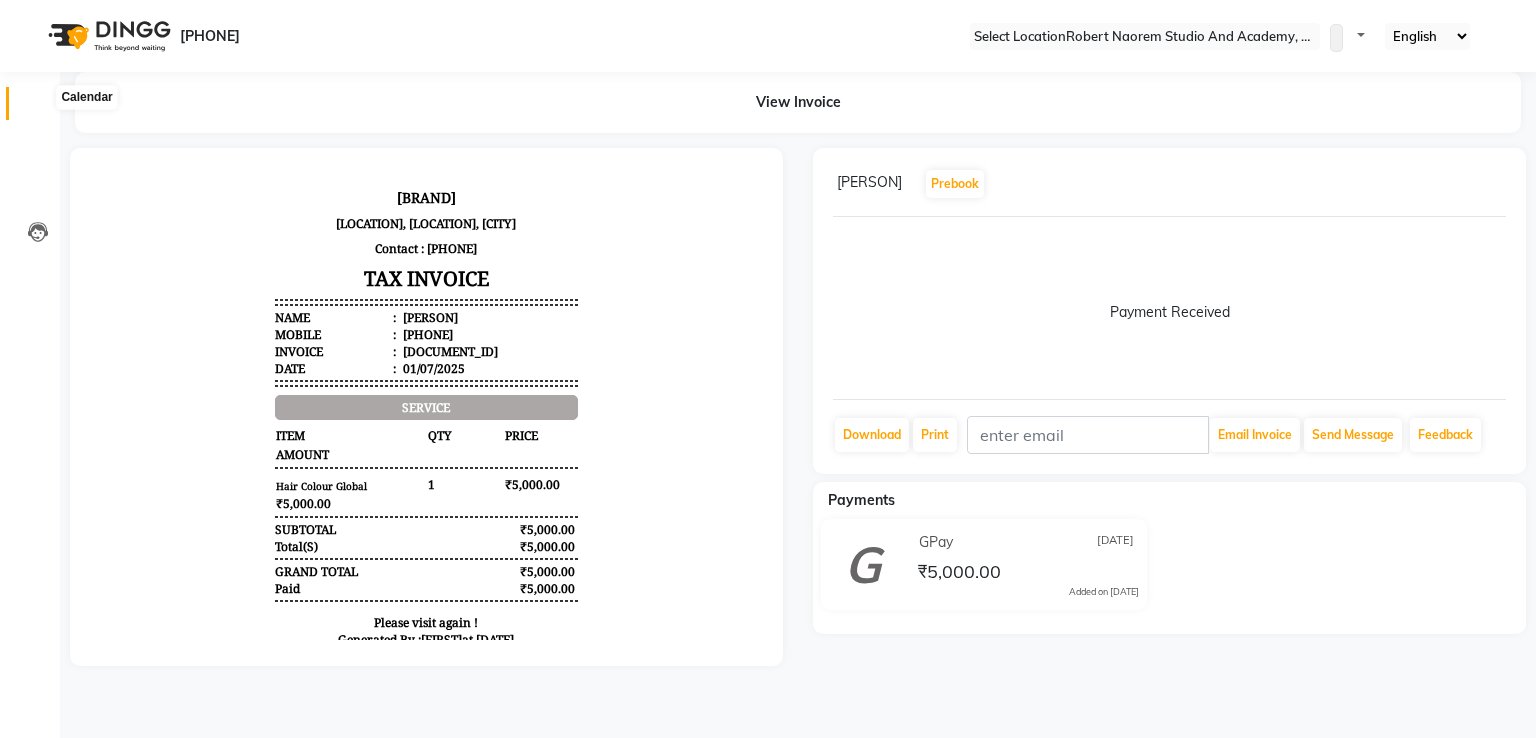 click at bounding box center (38, 108) 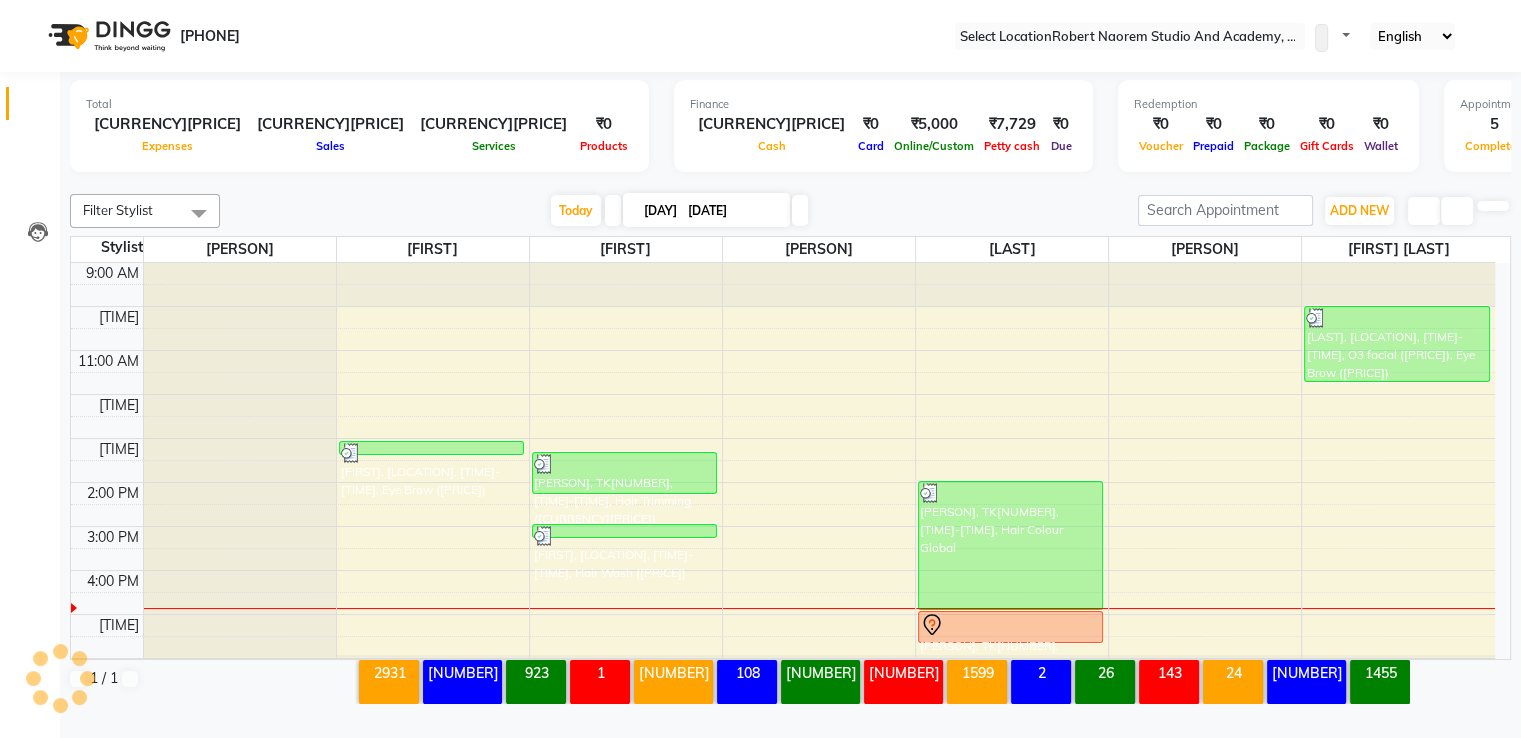 scroll, scrollTop: 0, scrollLeft: 0, axis: both 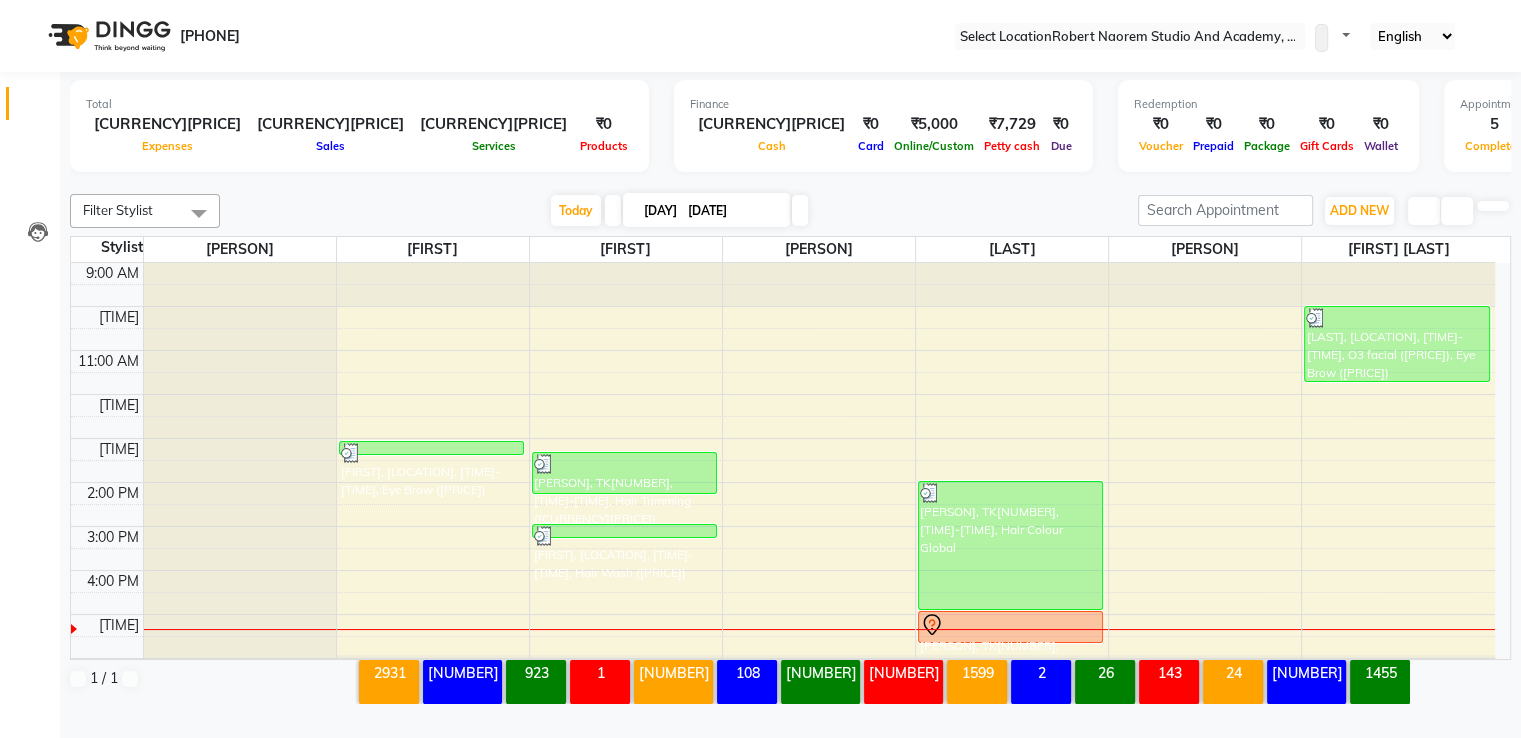 click on "Filter Stylist Select All [PERSON] [PERSON] [PERSON] [PERSON] [PERSON] [PERSON] [PERSON] [PERSON] Today  [DATE] Toggle Dropdown Add Appointment Add Invoice Add Expense Add Attendance Add Client Toggle Dropdown Add Appointment Add Invoice Add Expense Add Attendance Add Client ADD NEW Toggle Dropdown Add Appointment Add Invoice Add Expense Add Attendance Add Client Filter Stylist Select All [PERSON] [PERSON] [PERSON] [PERSON] [PERSON] [PERSON] [PERSON] [PERSON] Group By  Staff View   Room View  View as Vertical  Vertical - Week View  Horizontal  Horizontal - Week View  List  Toggle Dropdown Calendar Settings Manage Tags   Arrange Stylists   Reset Stylists  Full Screen Appointment Form Zoom 50% Staff/Room Display Count 7 Stylist [PERSON] [PERSON] [PERSON] [PERSON] [PERSON] [PERSON] [PERSON] [PERSON] [TIME] [TIME] [TIME] [TIME] [TIME] [TIME] [TIME] [TIME] [TIME] [TIME]     [PERSON], TK[NUMBER], [TIME]-[TIME],  Eye Brow ([CURRENCY][PRICE])     [PERSON], TK[NUMBER], [TIME]-[TIME], Hair Trimming ([CURRENCY][PRICE])                         [NUMBER] / [NUMBER]" at bounding box center [790, 441] 